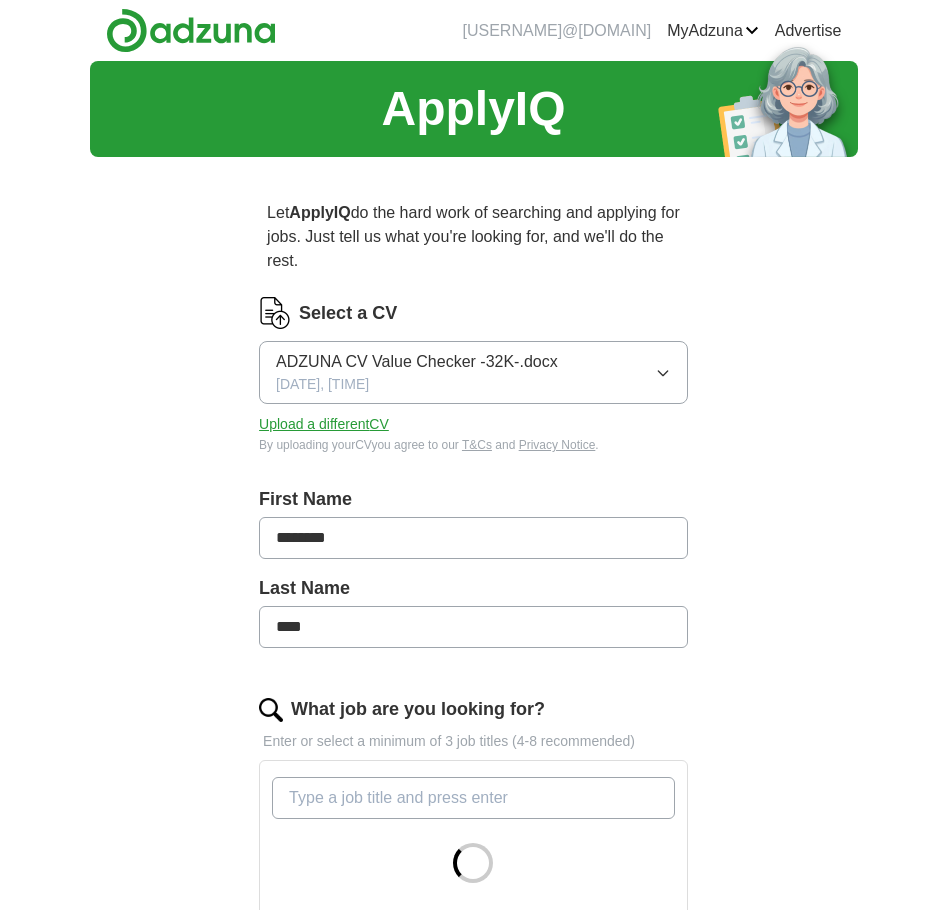 scroll, scrollTop: 0, scrollLeft: 0, axis: both 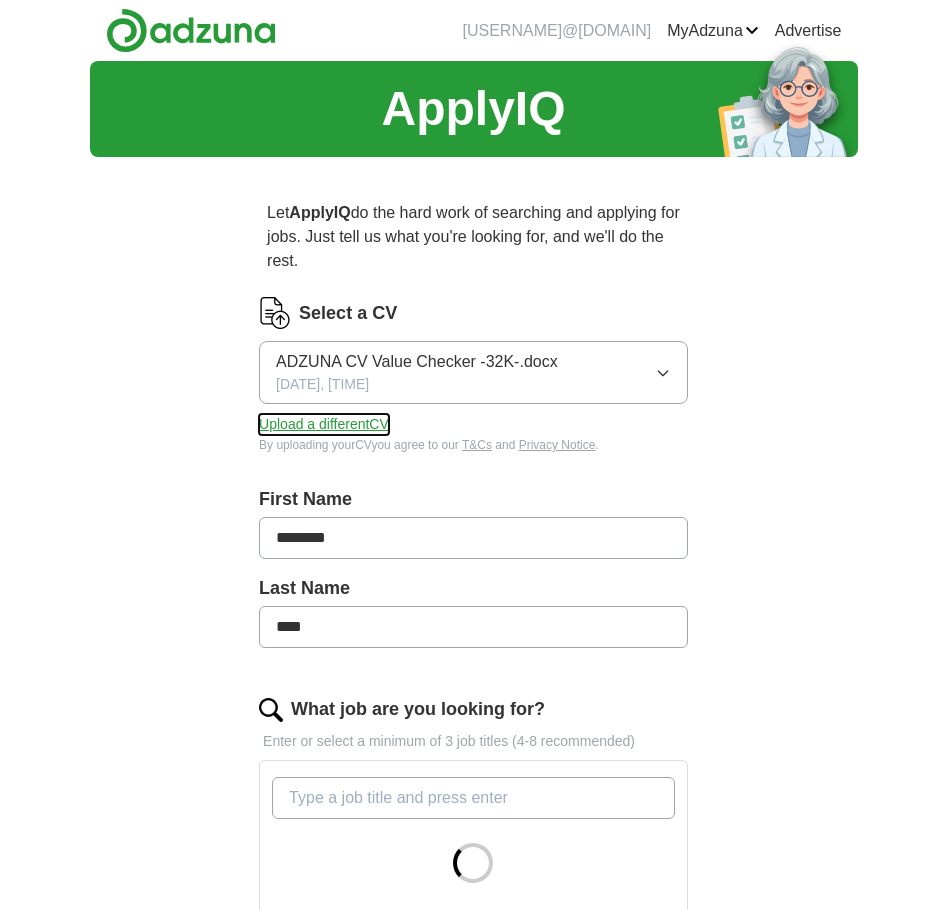 click on "Upload a different  CV" at bounding box center [324, 424] 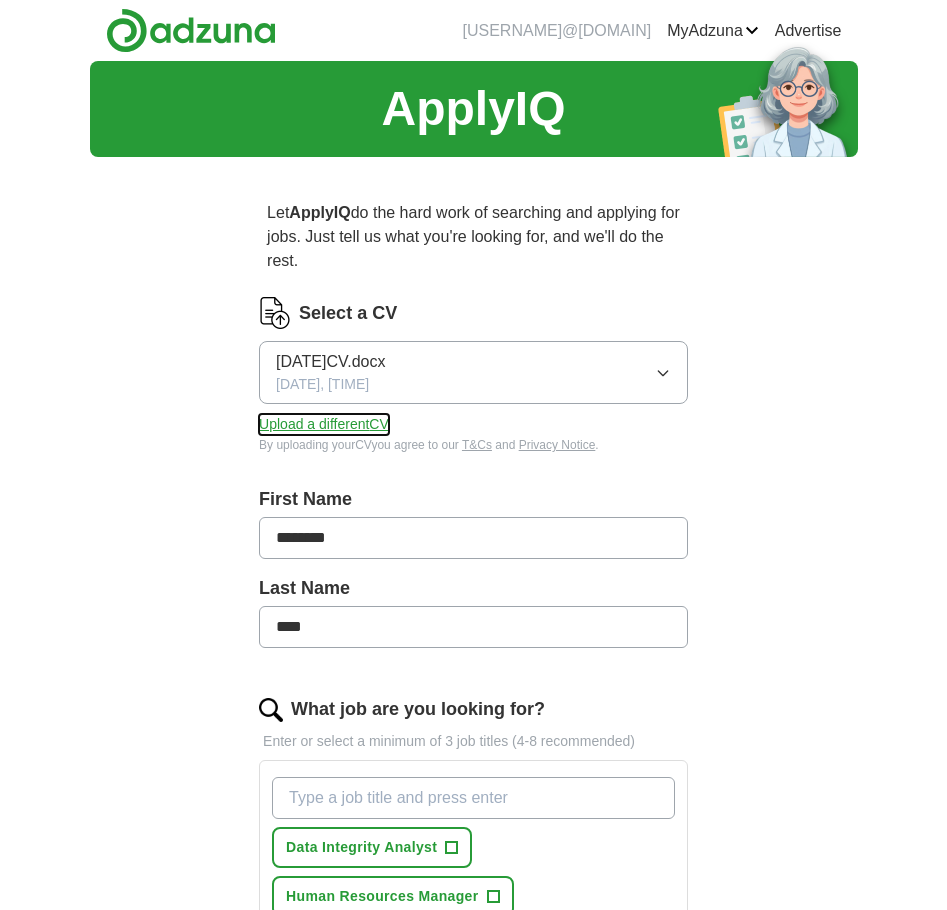 scroll, scrollTop: 400, scrollLeft: 0, axis: vertical 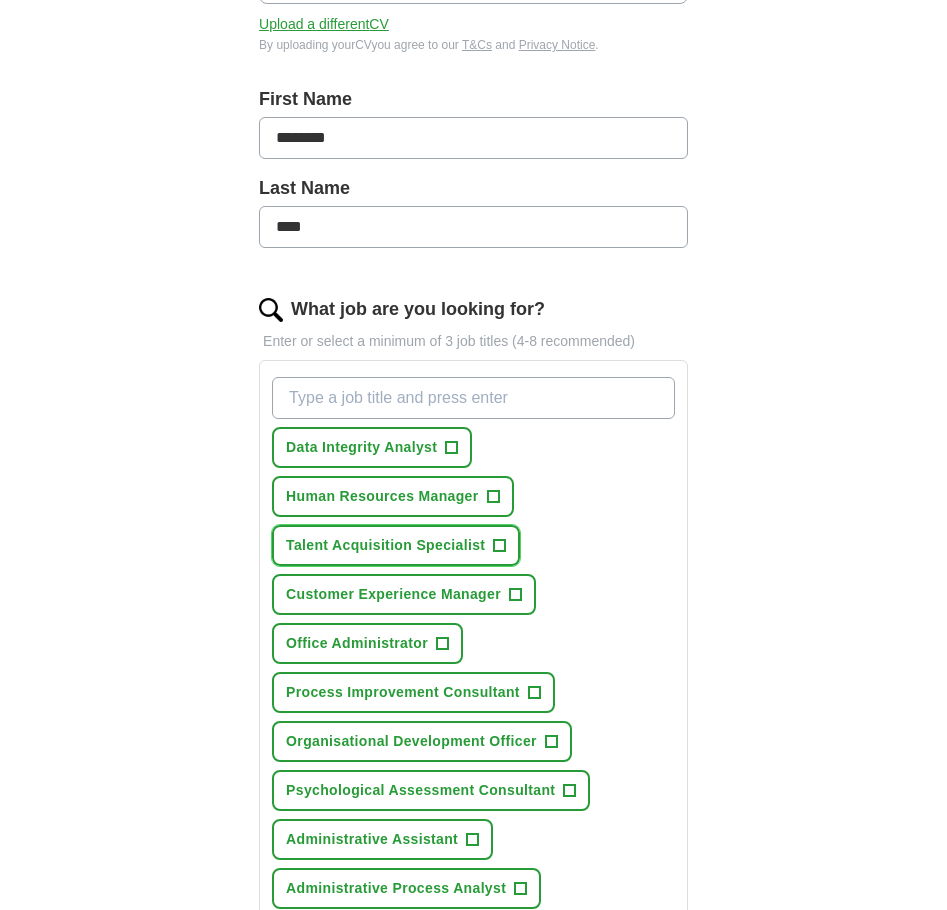 click on "Talent Acquisition Specialist +" at bounding box center [396, 545] 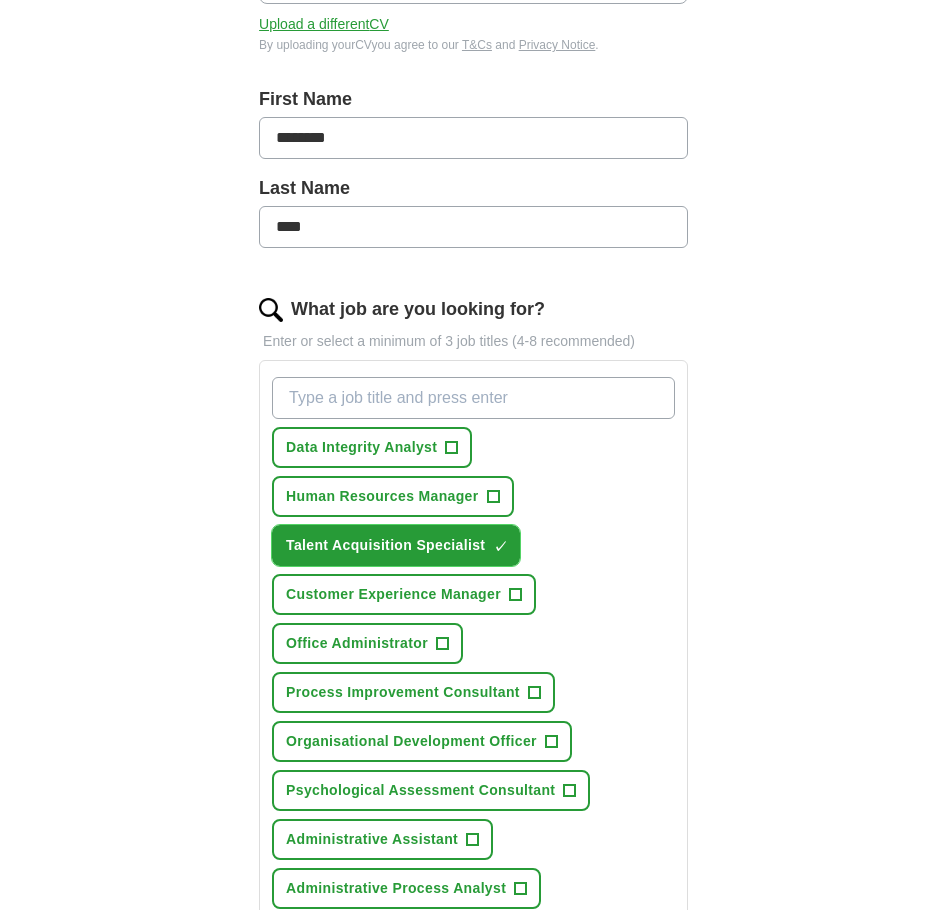 scroll, scrollTop: 500, scrollLeft: 0, axis: vertical 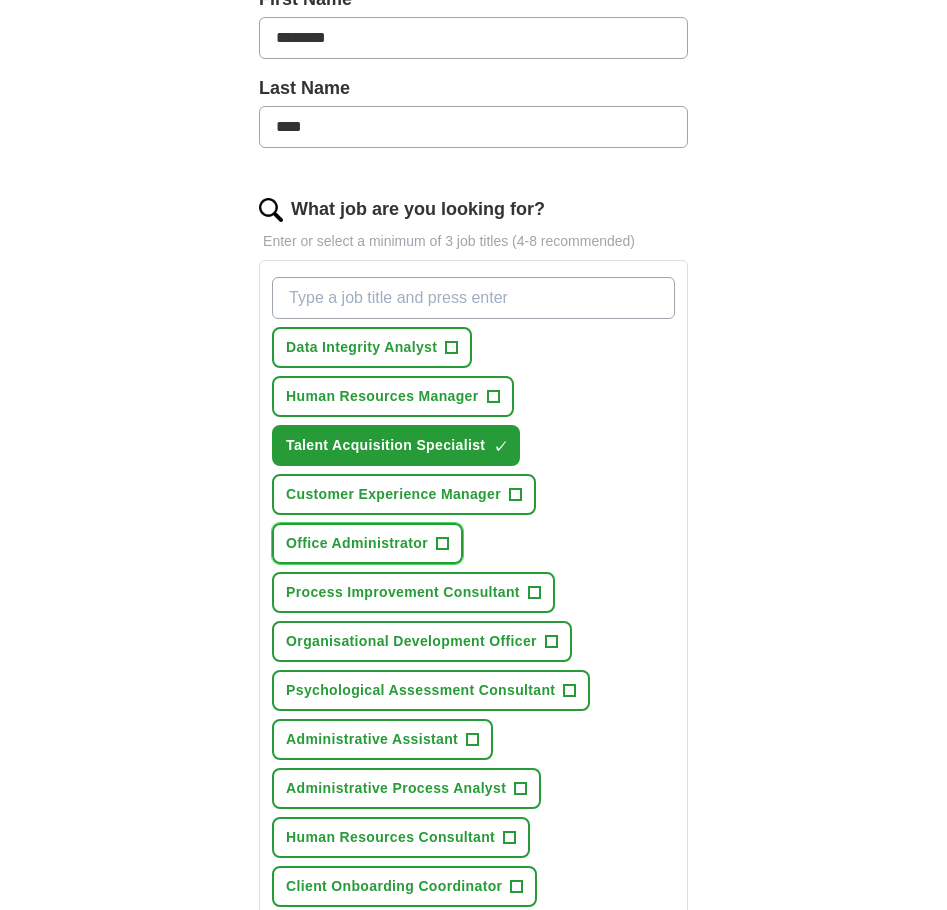 click on "+" at bounding box center (442, 544) 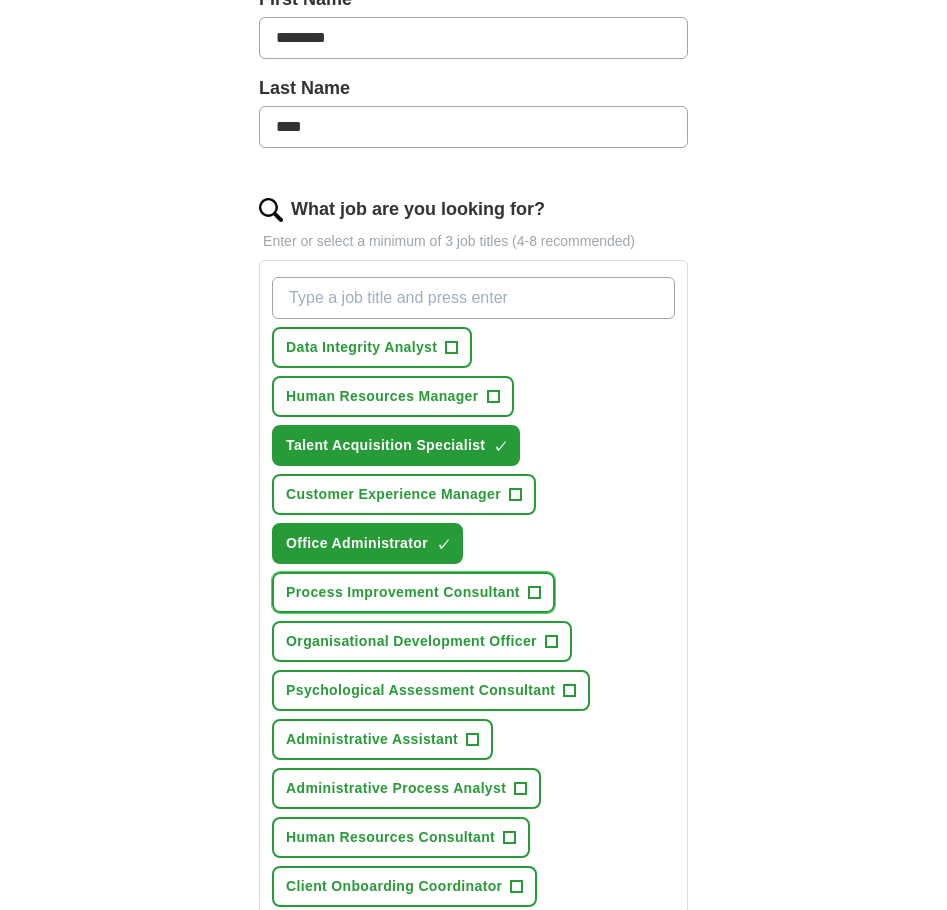 click on "Process Improvement Consultant +" at bounding box center (413, 592) 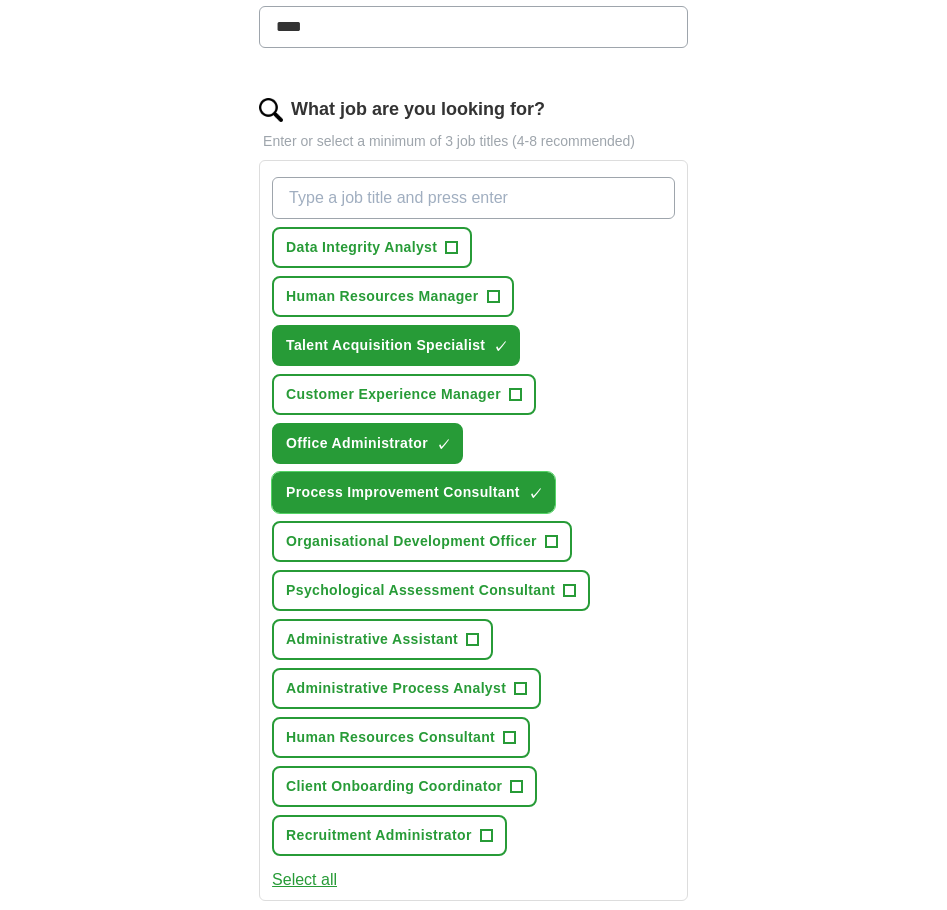 scroll, scrollTop: 700, scrollLeft: 0, axis: vertical 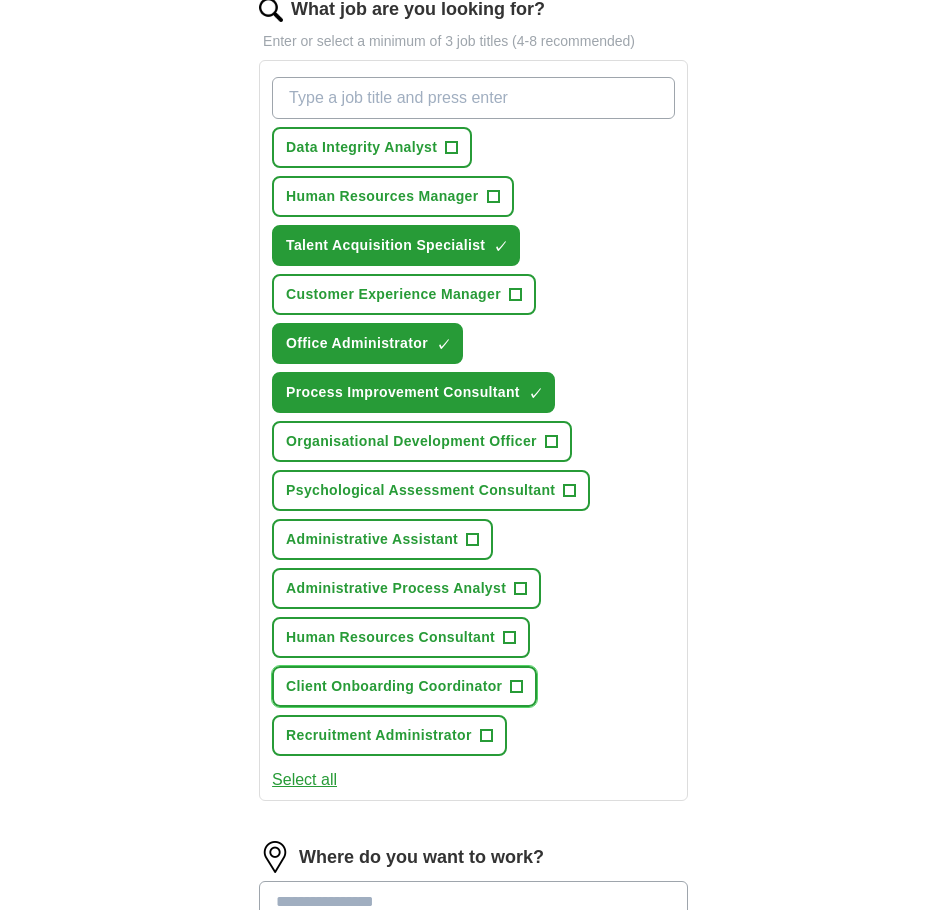 click on "+" at bounding box center (517, 687) 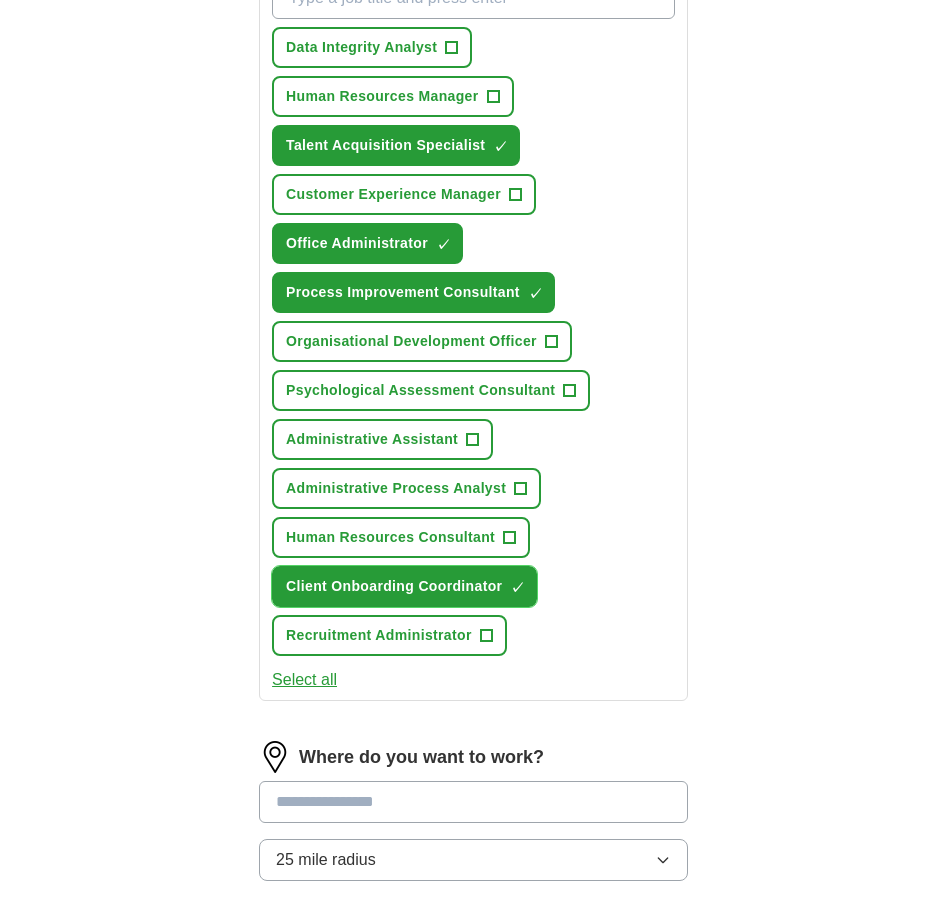 scroll, scrollTop: 500, scrollLeft: 0, axis: vertical 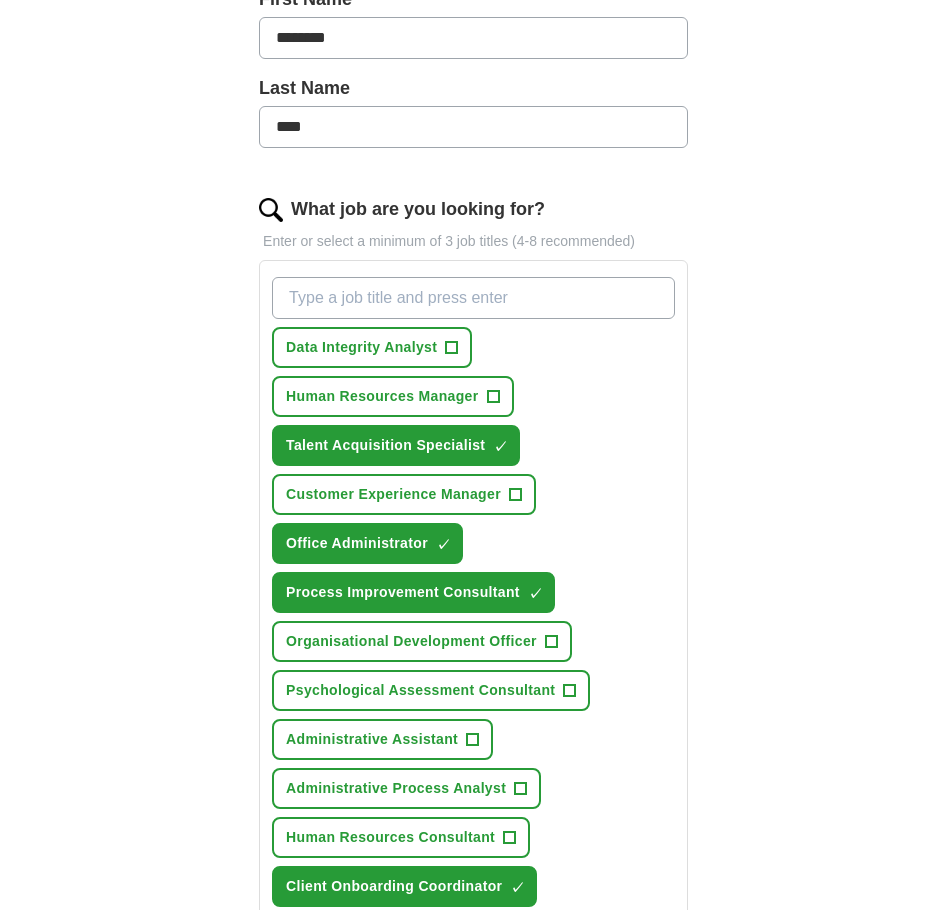 click on "What job are you looking for?" at bounding box center (473, 298) 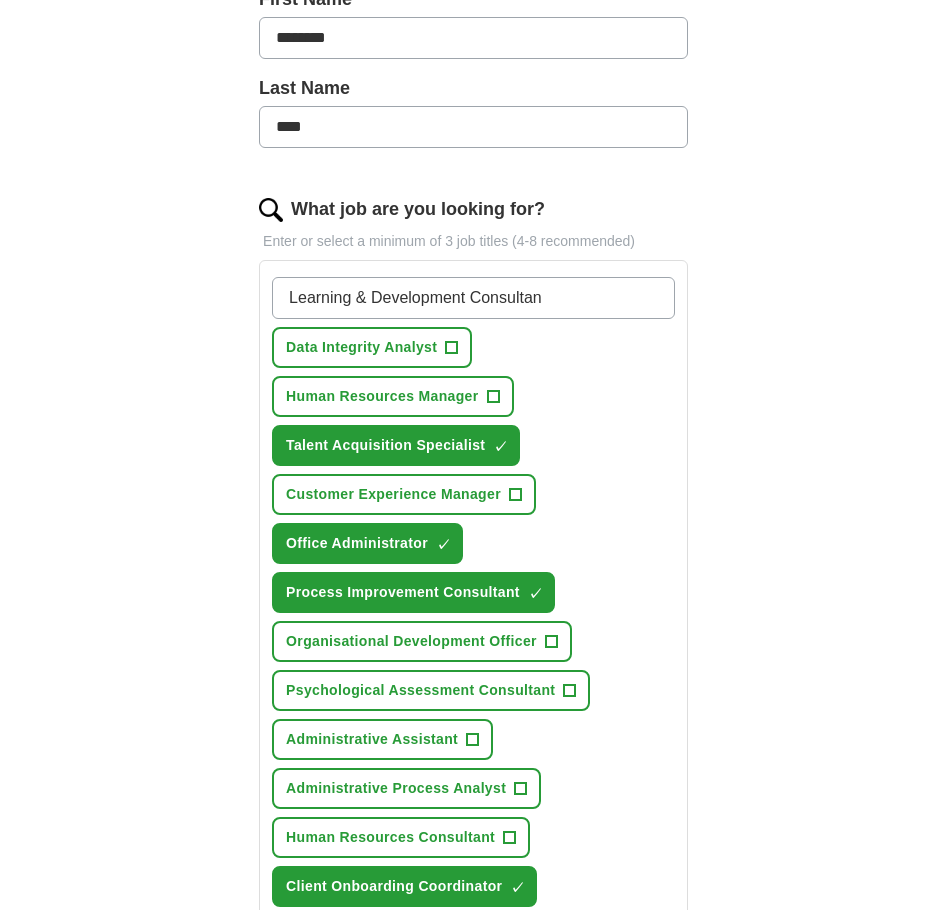 type on "Learning & Development Consultant" 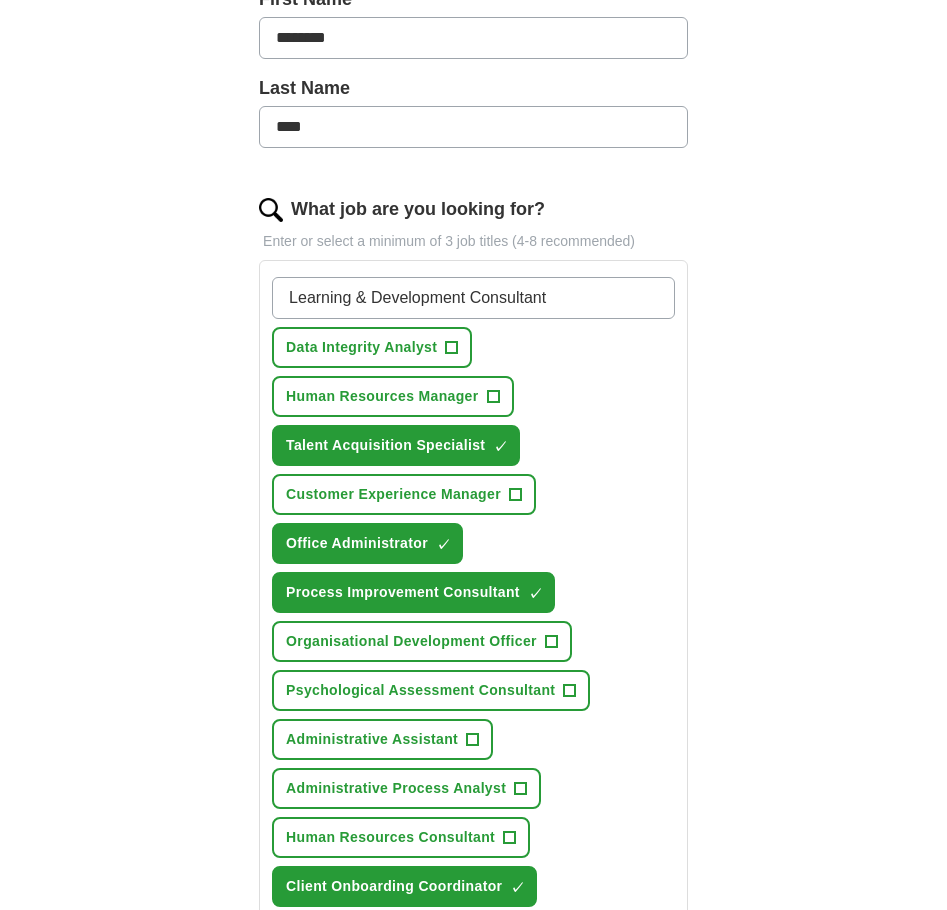 type 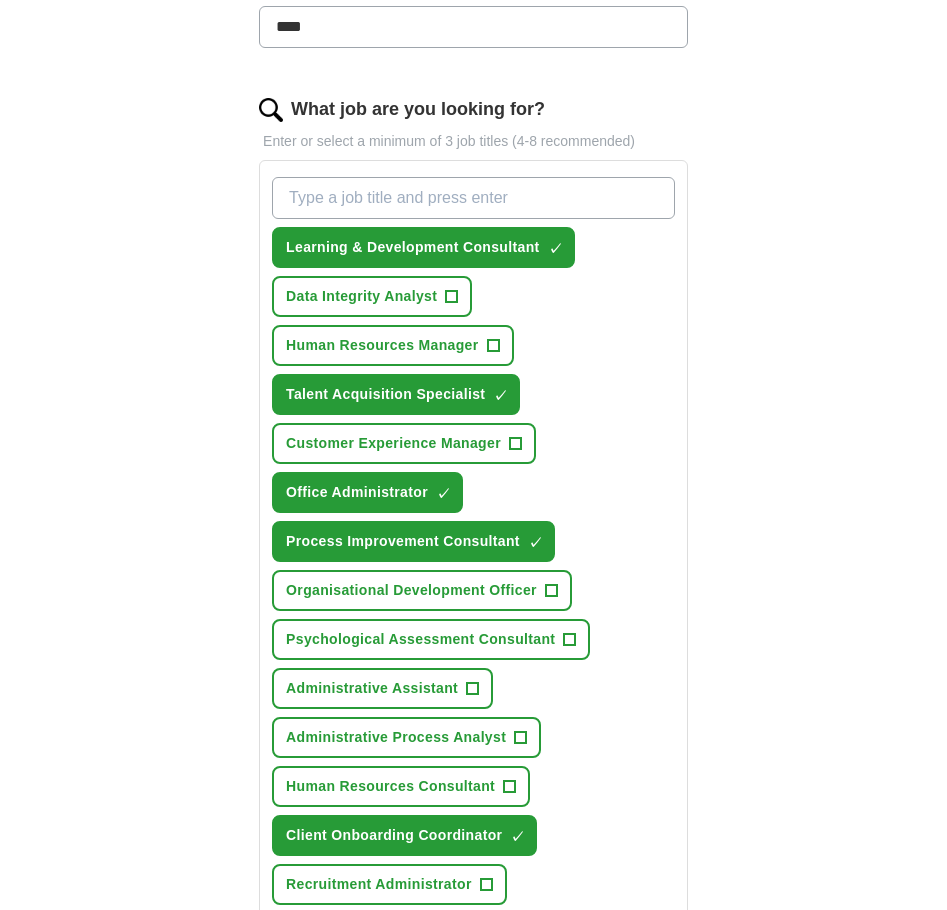 scroll, scrollTop: 700, scrollLeft: 0, axis: vertical 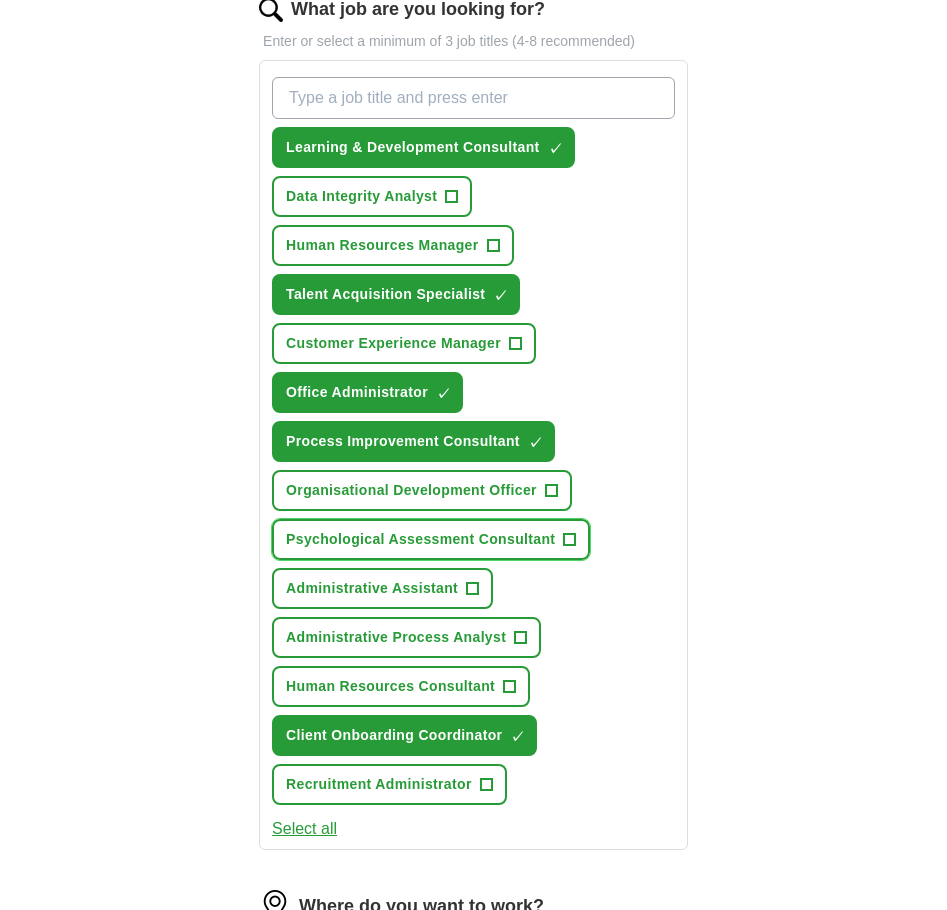 click on "Psychological Assessment Consultant +" at bounding box center [431, 539] 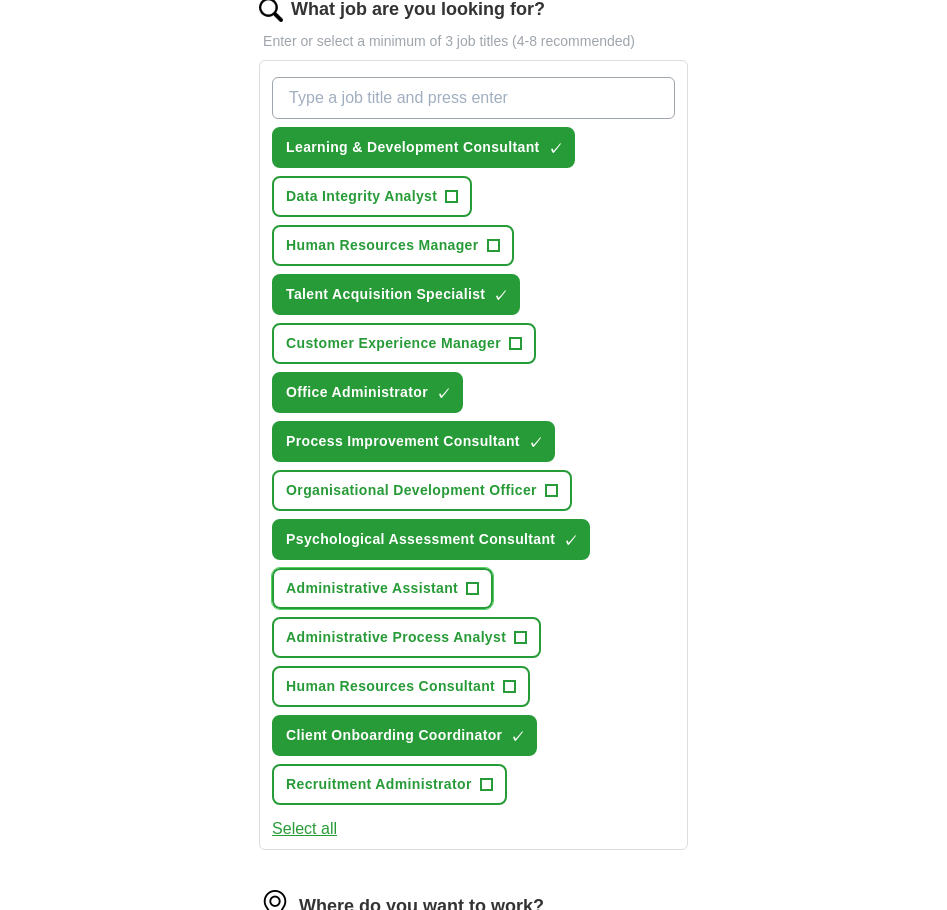 click on "+" at bounding box center [473, 589] 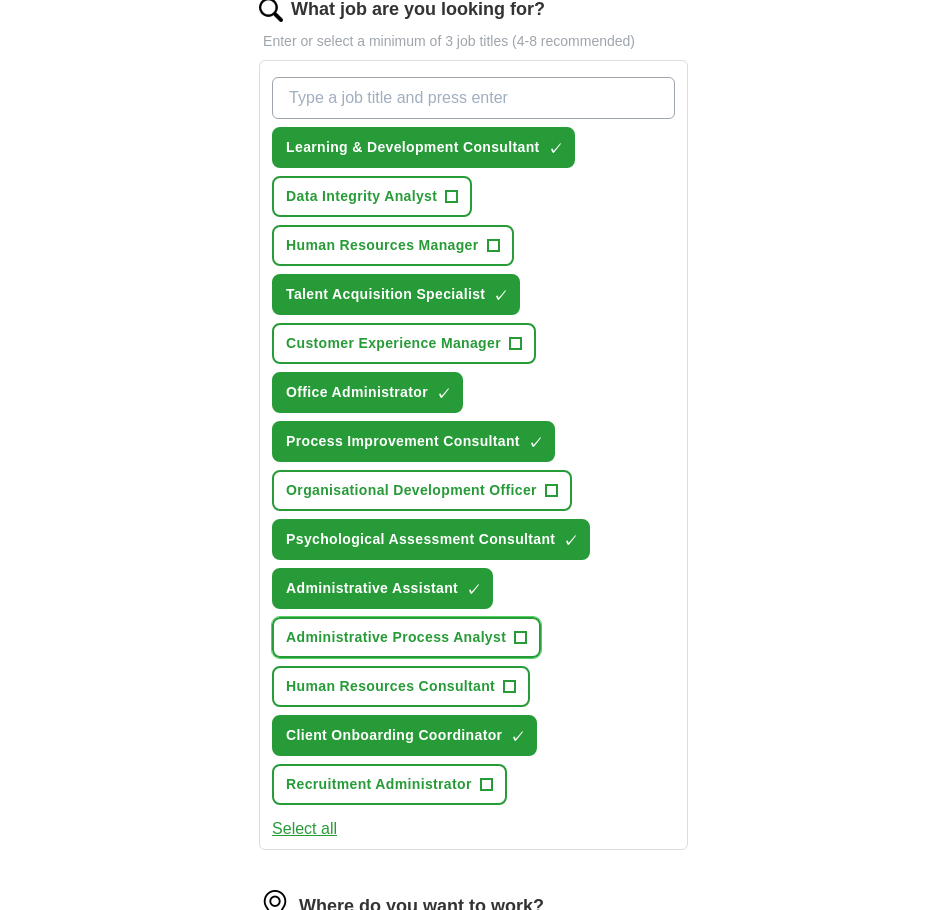 click on "Administrative Process Analyst +" at bounding box center (406, 637) 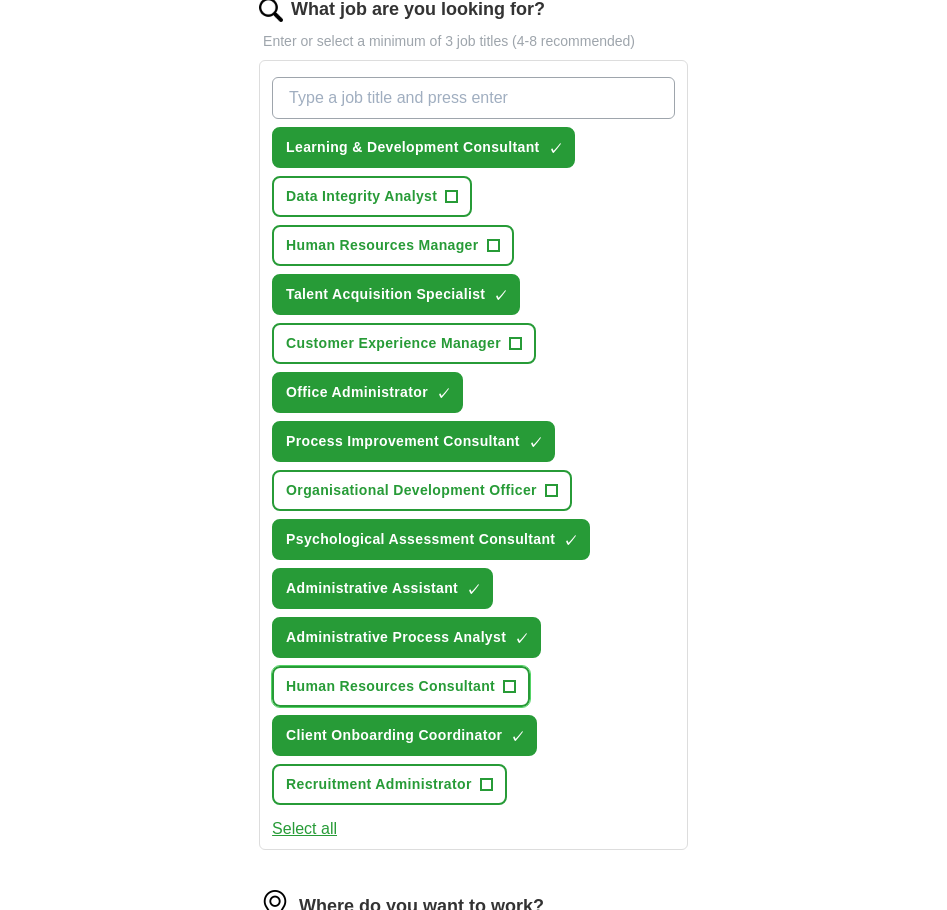 click on "+" at bounding box center [510, 687] 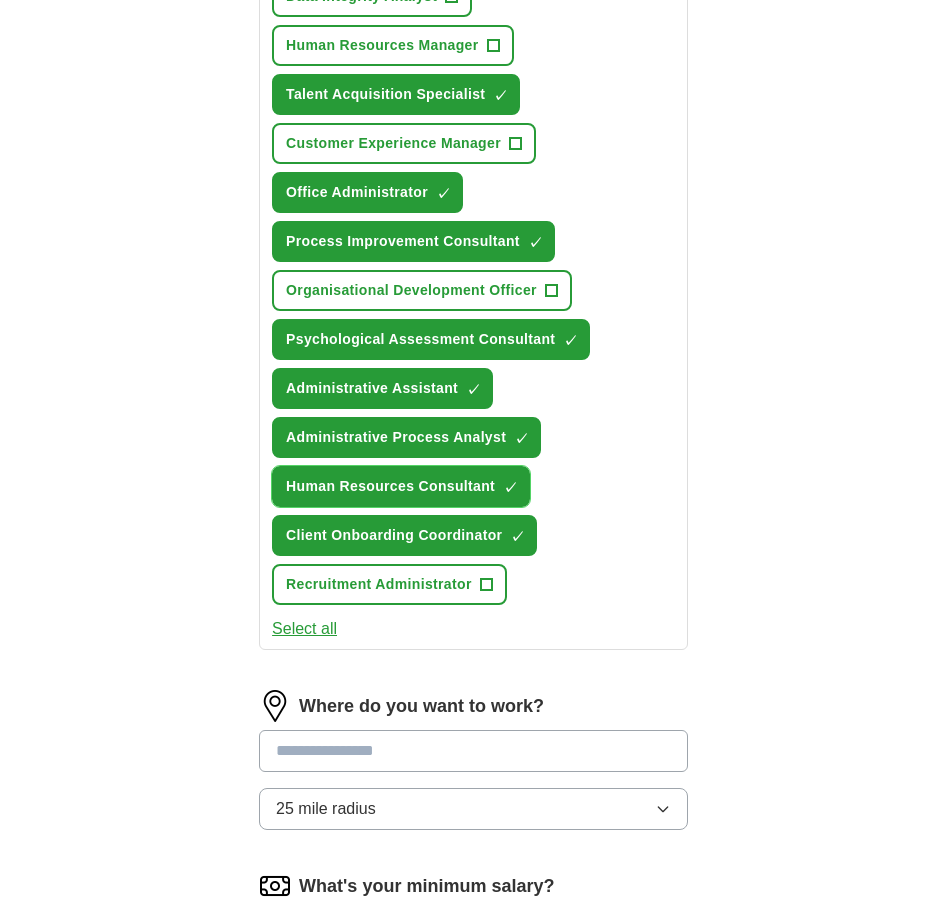 scroll, scrollTop: 1000, scrollLeft: 0, axis: vertical 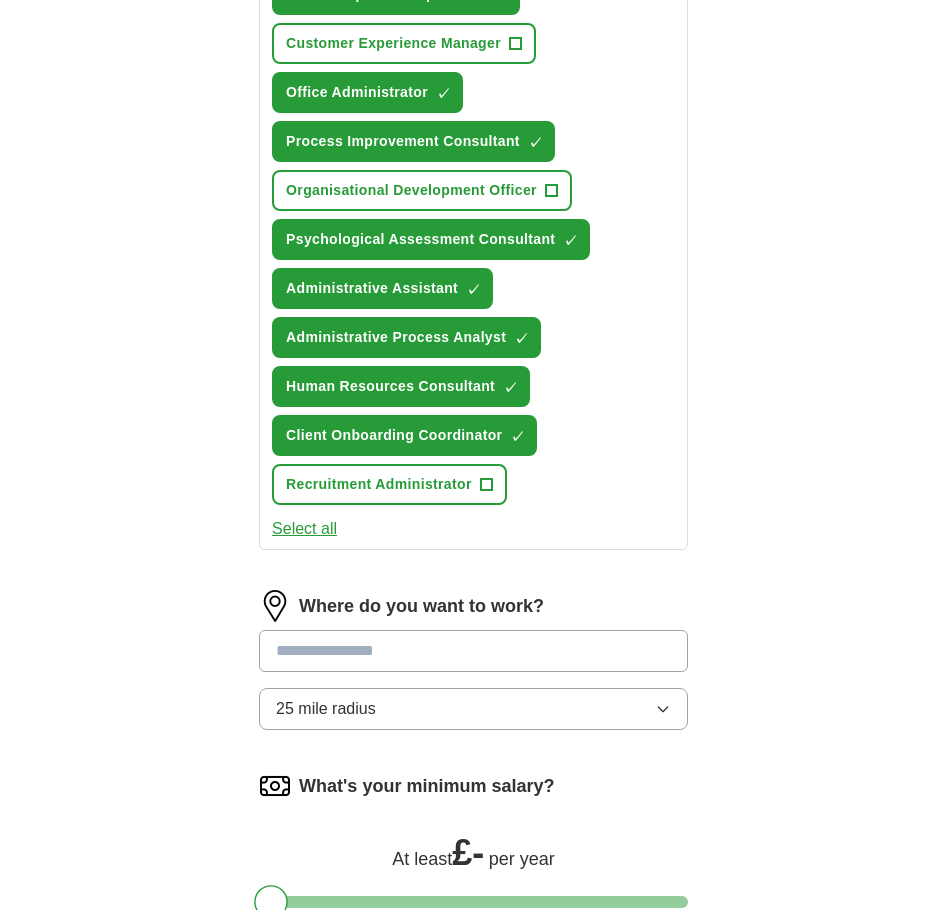 click at bounding box center [473, 651] 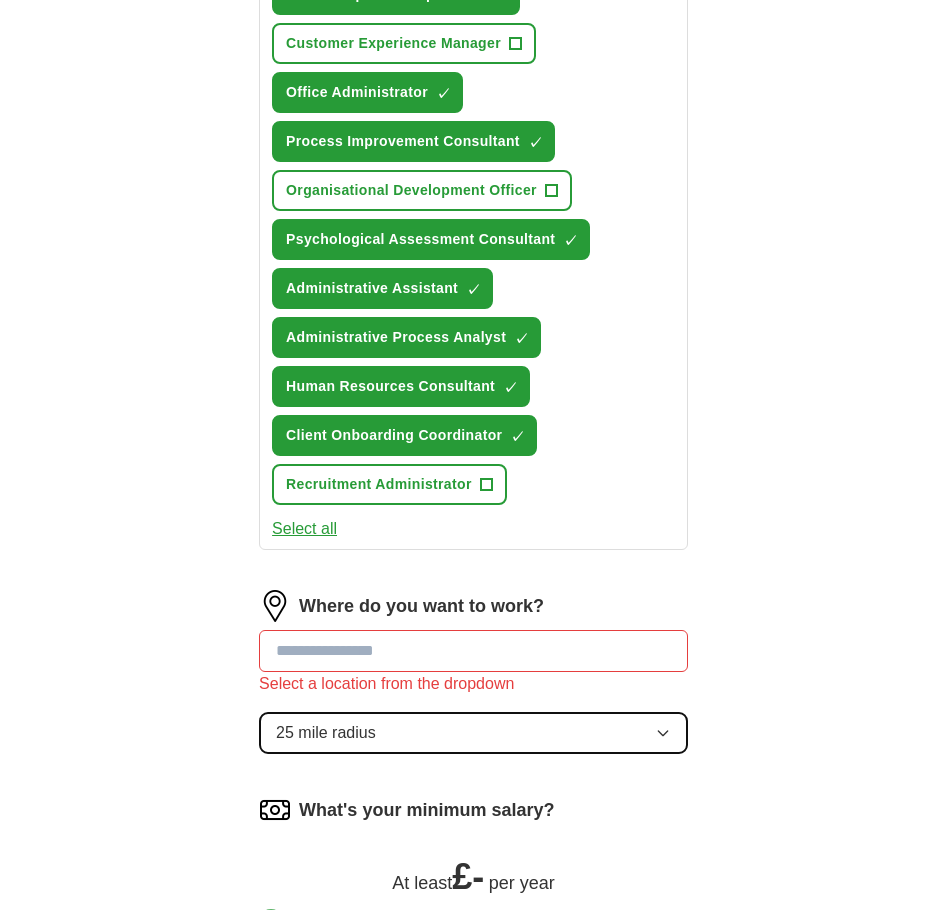 click on "Where do you want to work? Select a location from the dropdown 25 mile radius" at bounding box center (473, 680) 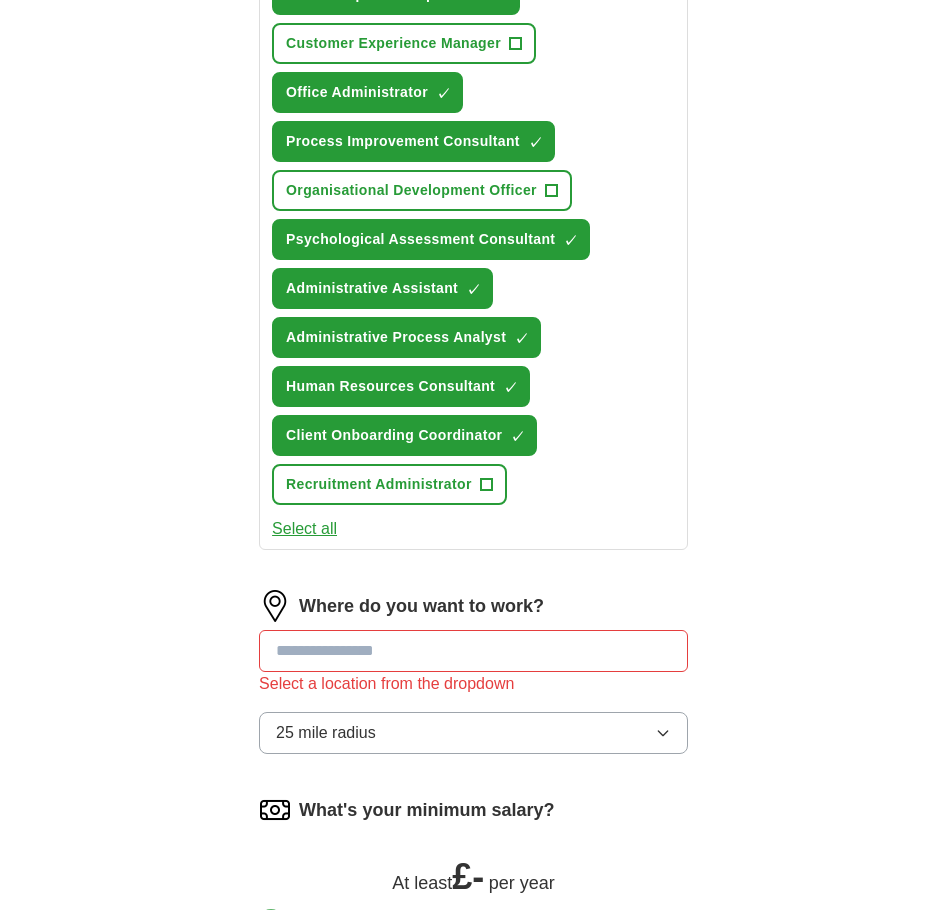 click at bounding box center (473, 651) 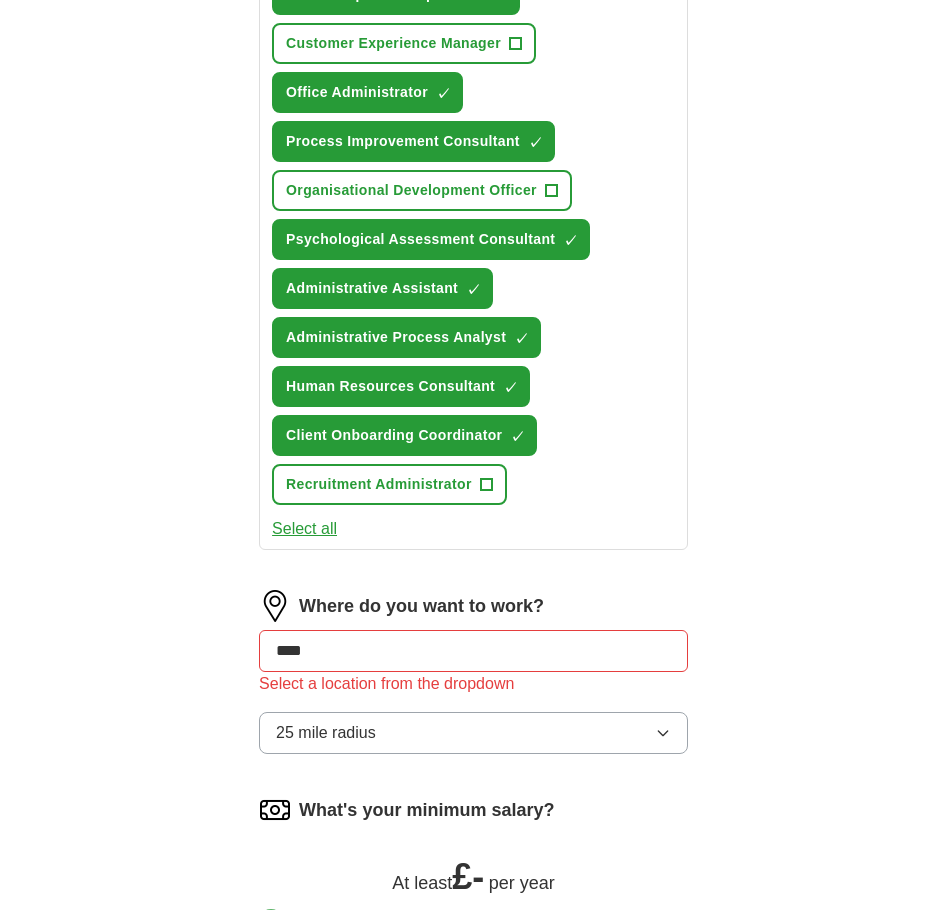 type on "*****" 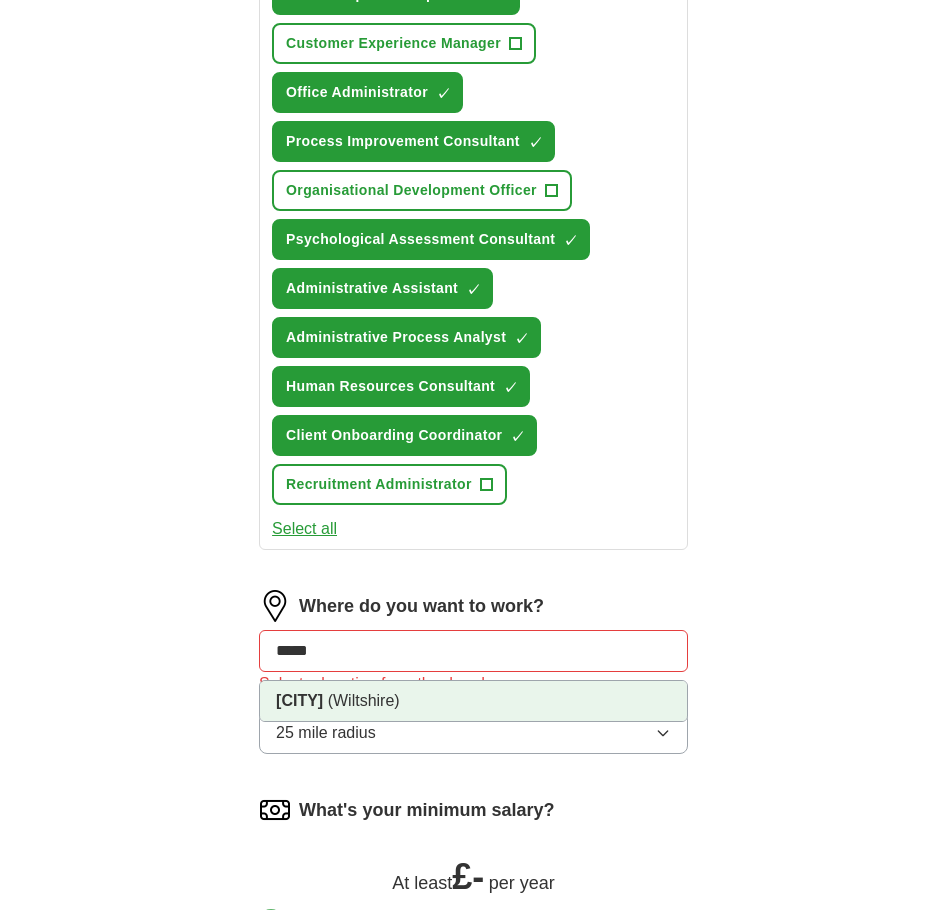 click on "Calne   (Wiltshire)" at bounding box center [473, 701] 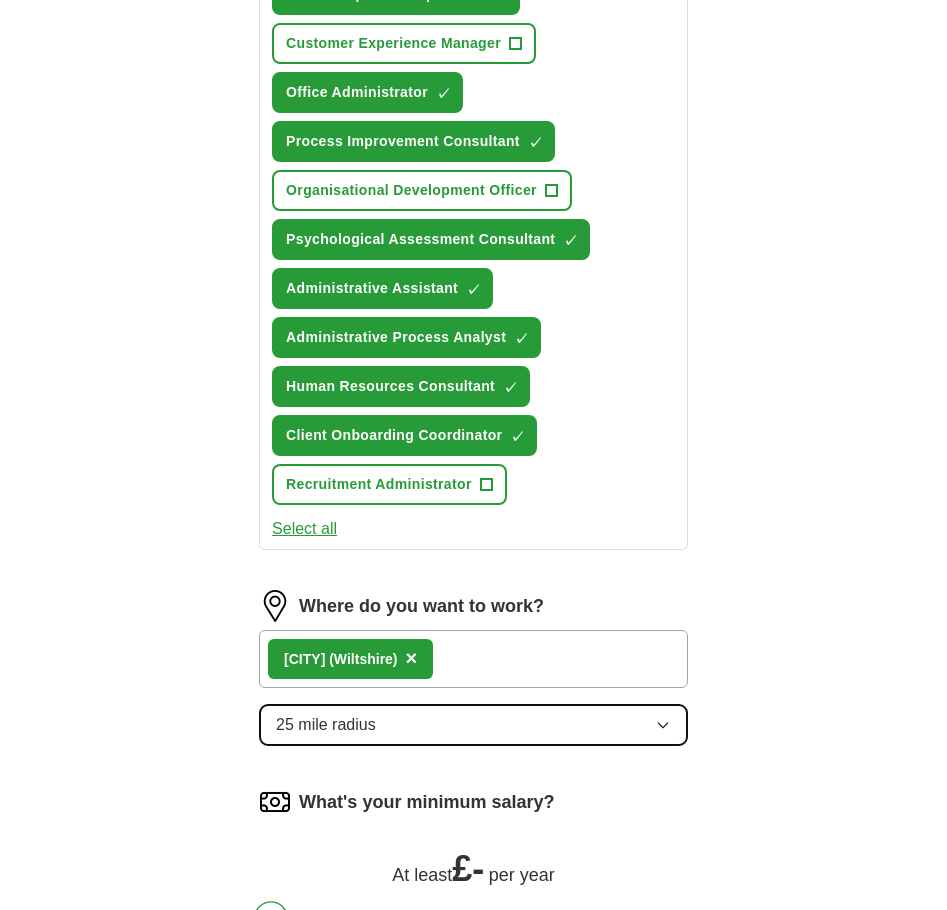 click on "25 mile radius" at bounding box center (473, 725) 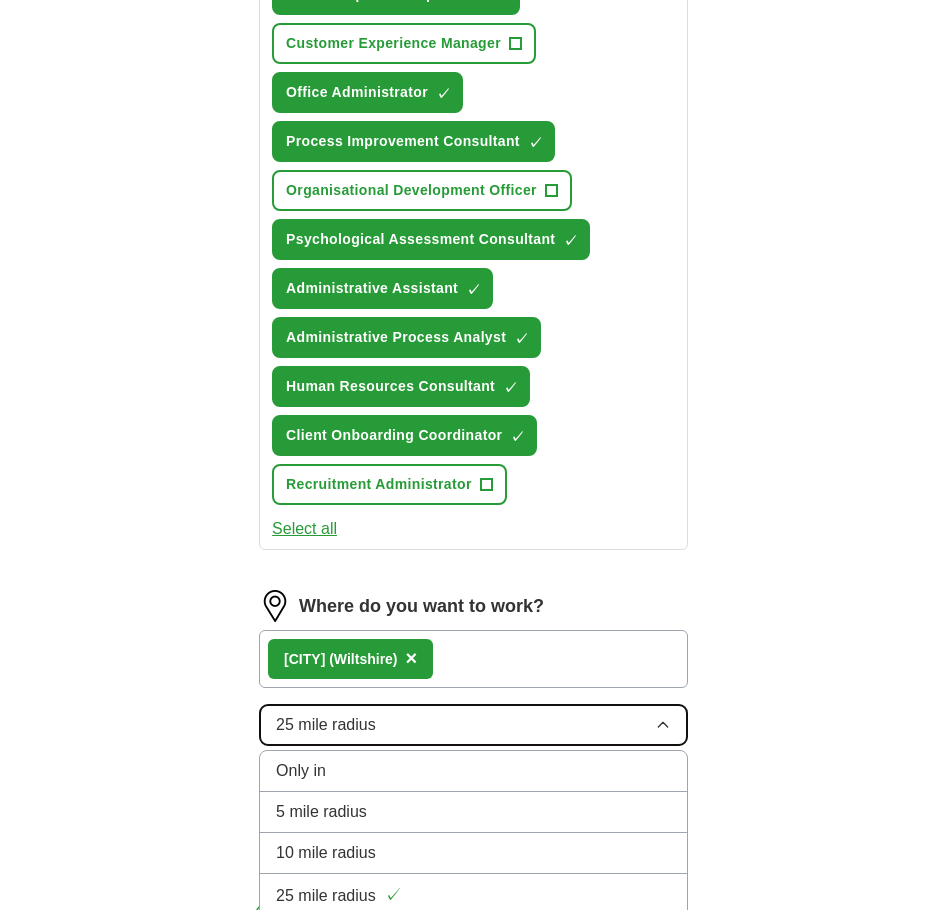 scroll, scrollTop: 1300, scrollLeft: 0, axis: vertical 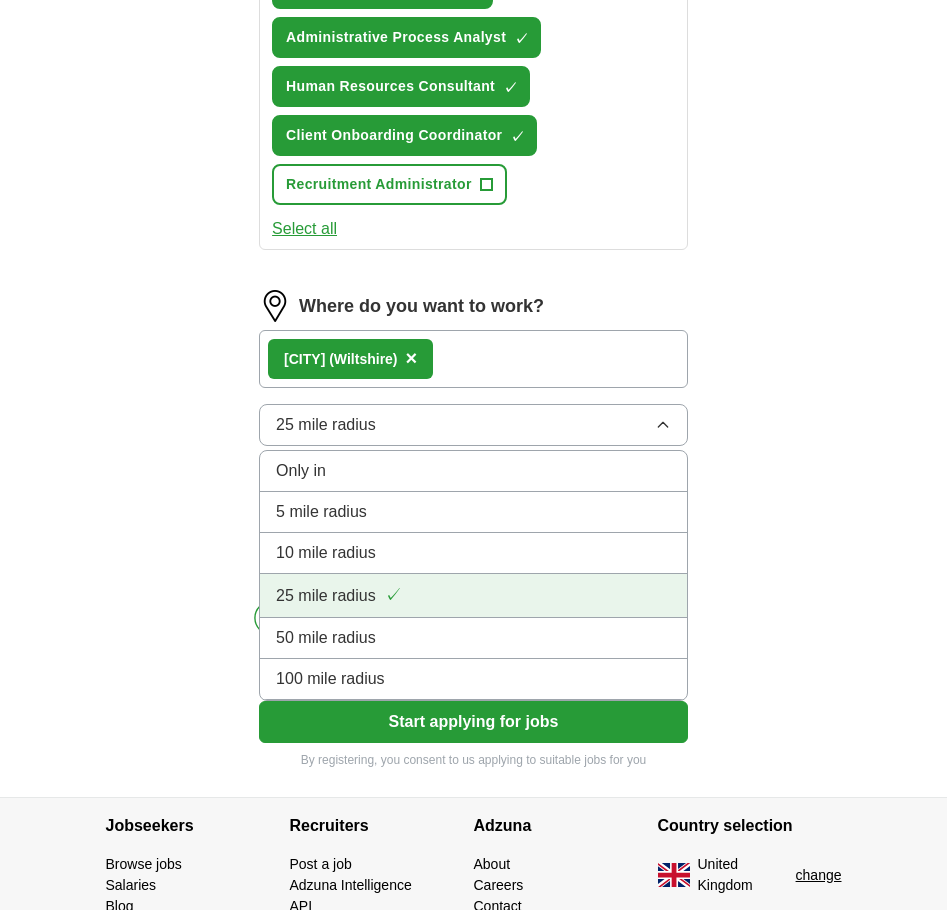 click on "25 mile radius" at bounding box center (326, 596) 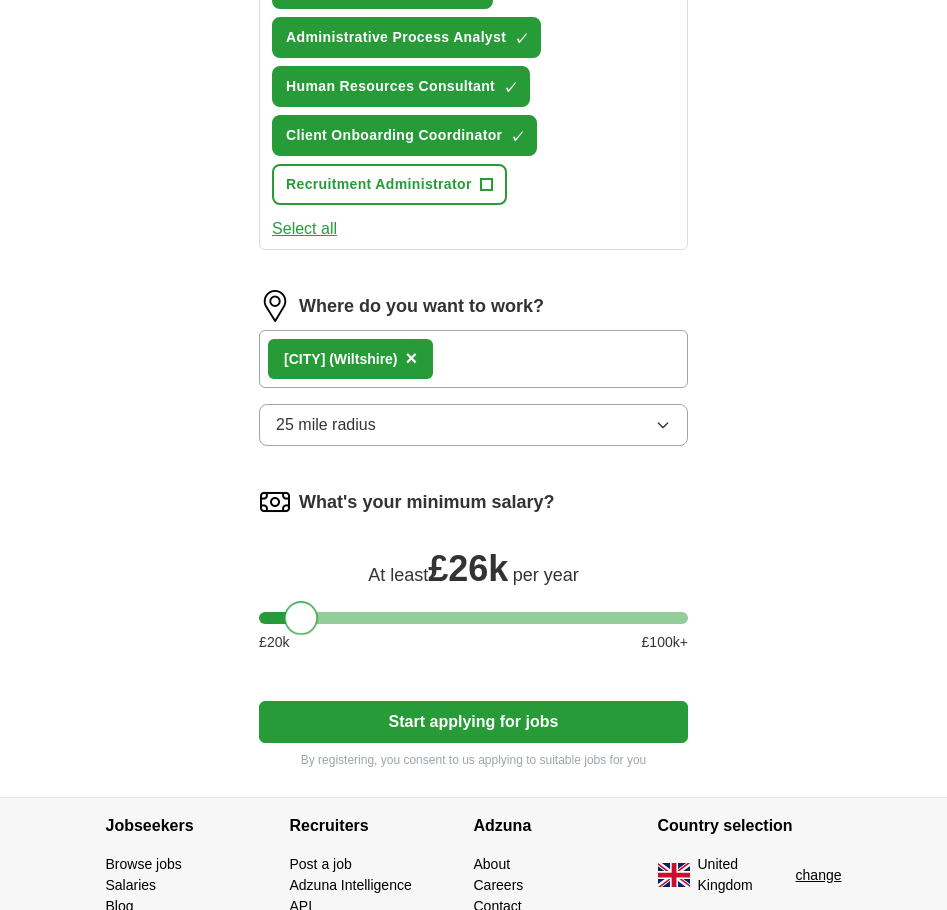 drag, startPoint x: 283, startPoint y: 615, endPoint x: 312, endPoint y: 608, distance: 29.832869 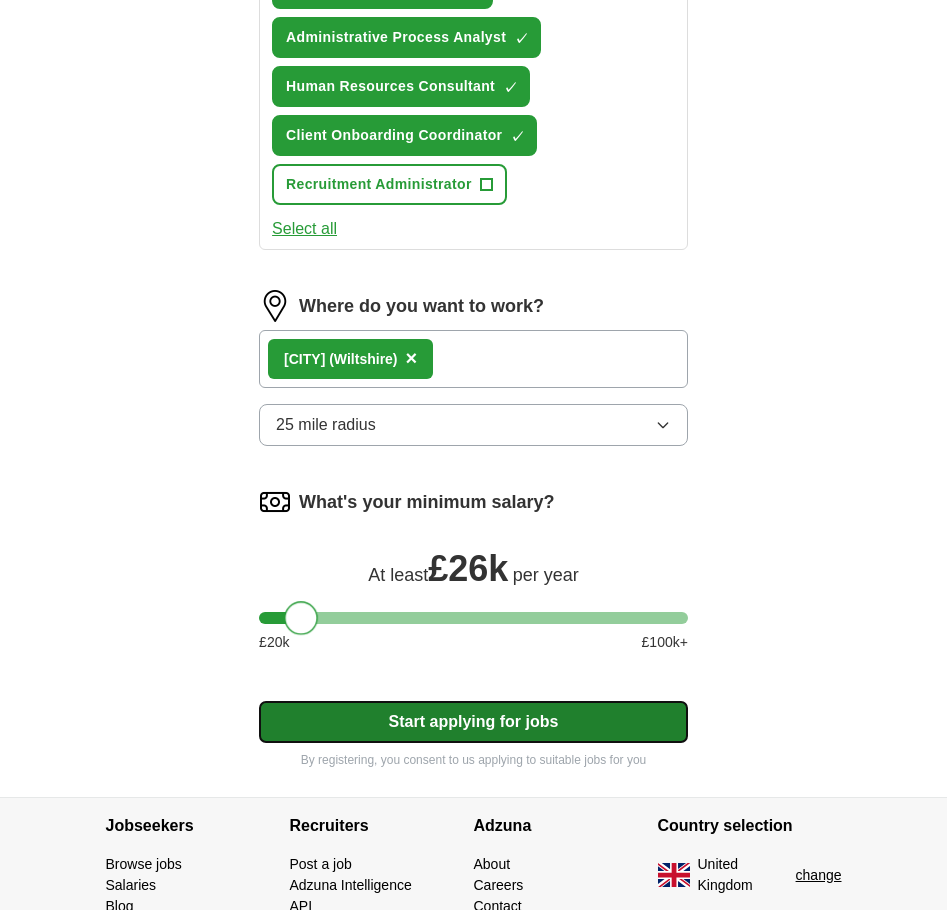 click on "Start applying for jobs" at bounding box center [473, 722] 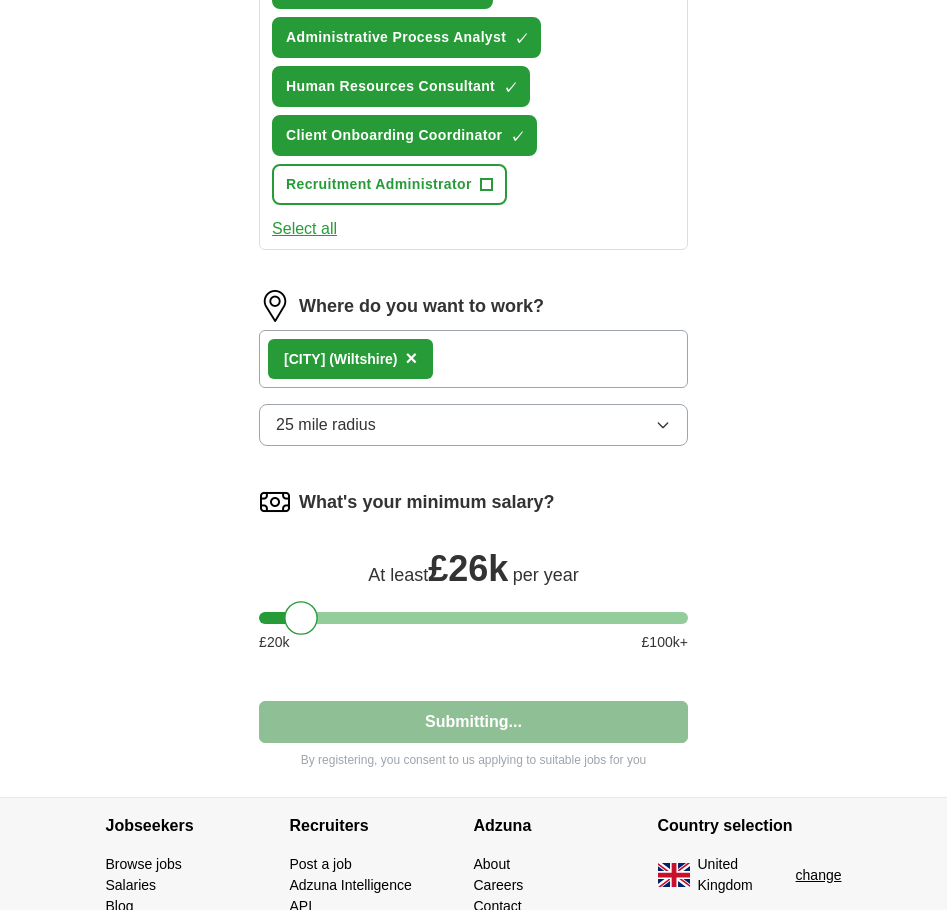 scroll, scrollTop: 0, scrollLeft: 0, axis: both 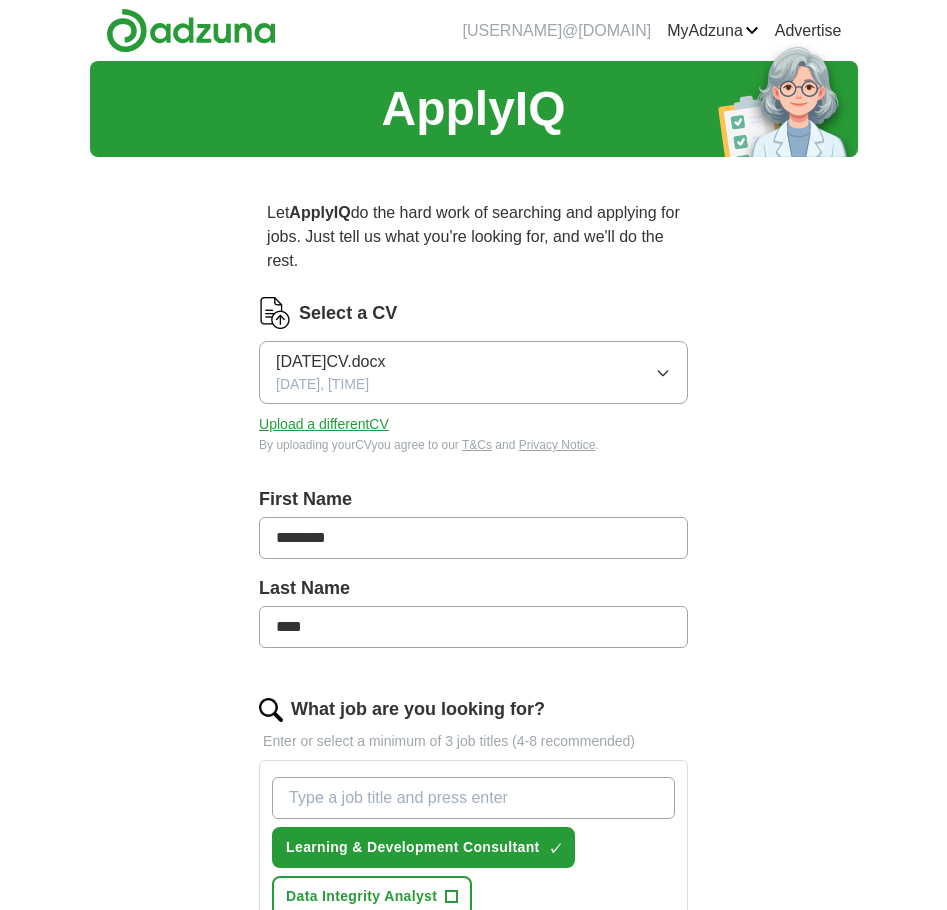 select on "**" 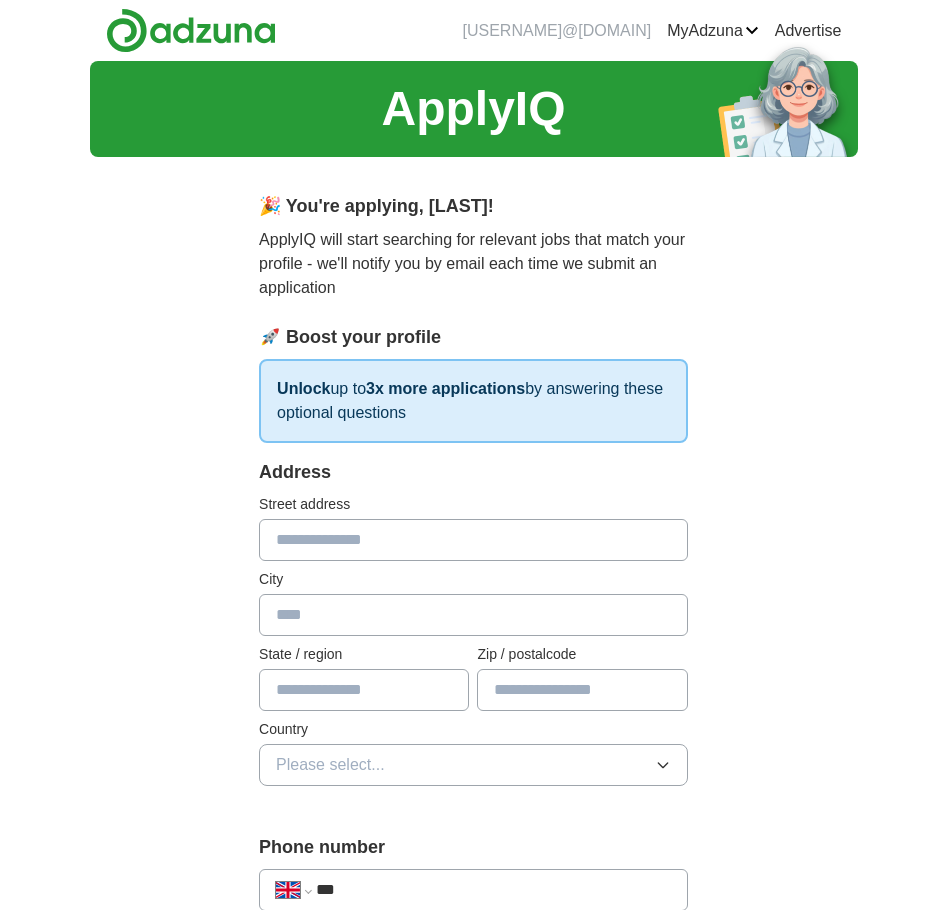 click at bounding box center [473, 540] 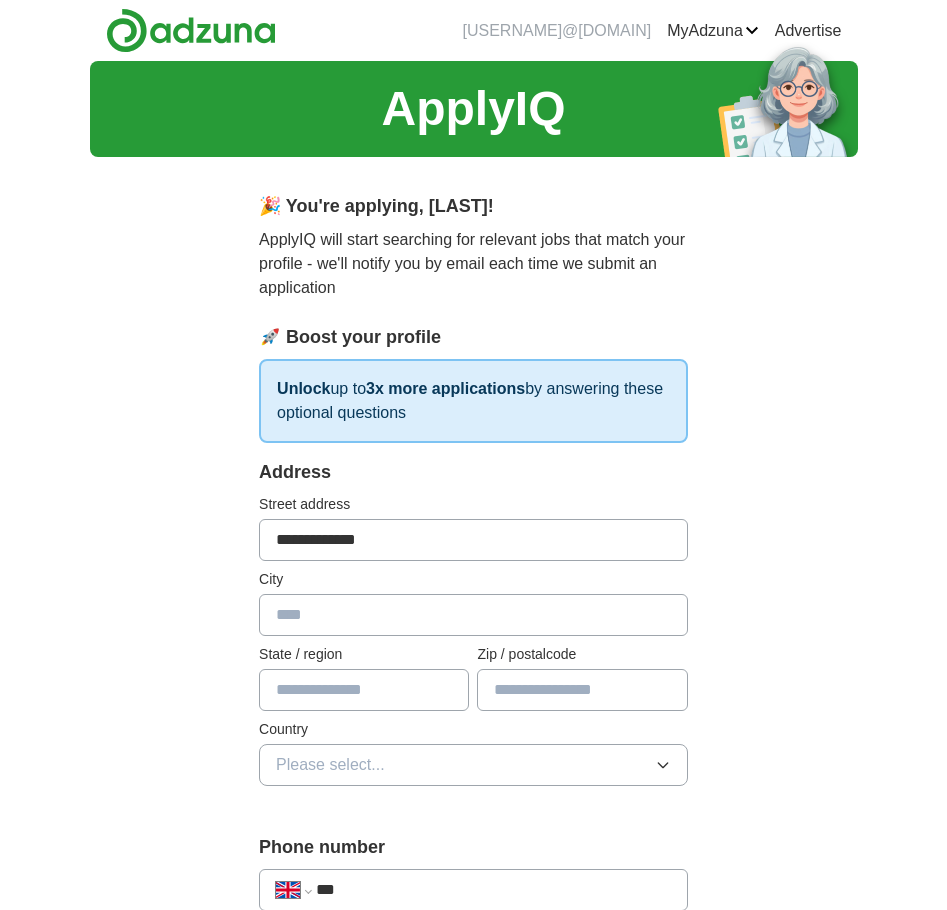 type on "*****" 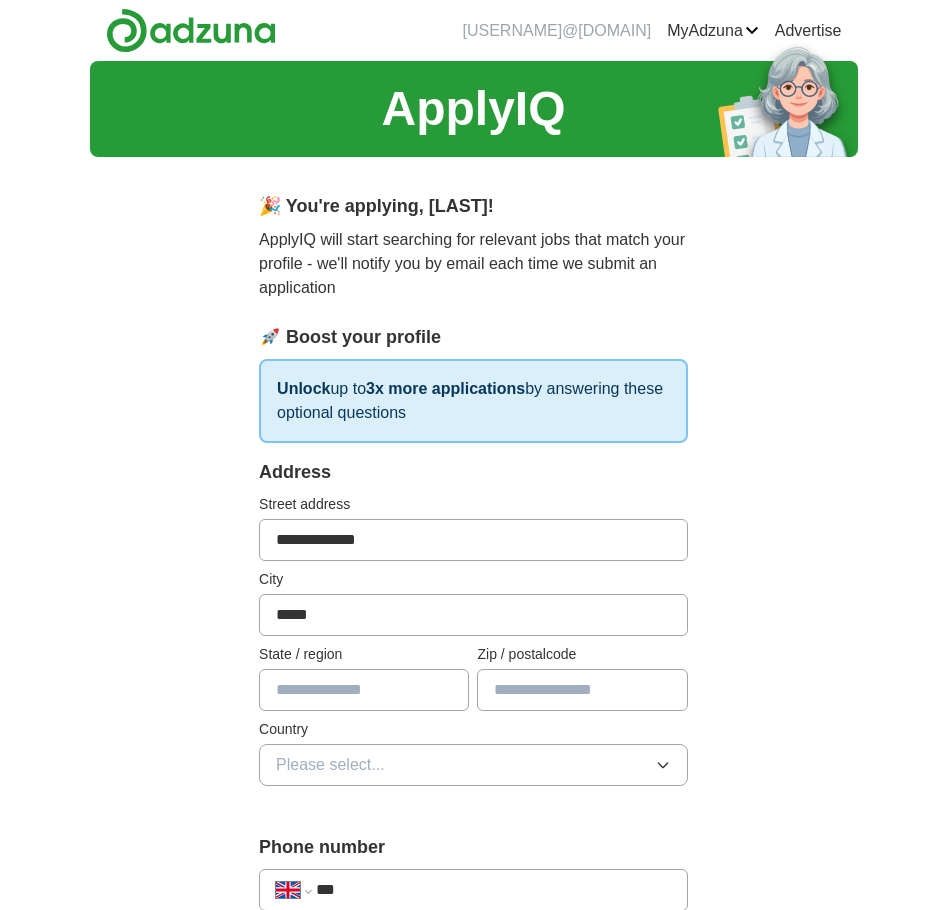 type on "*********" 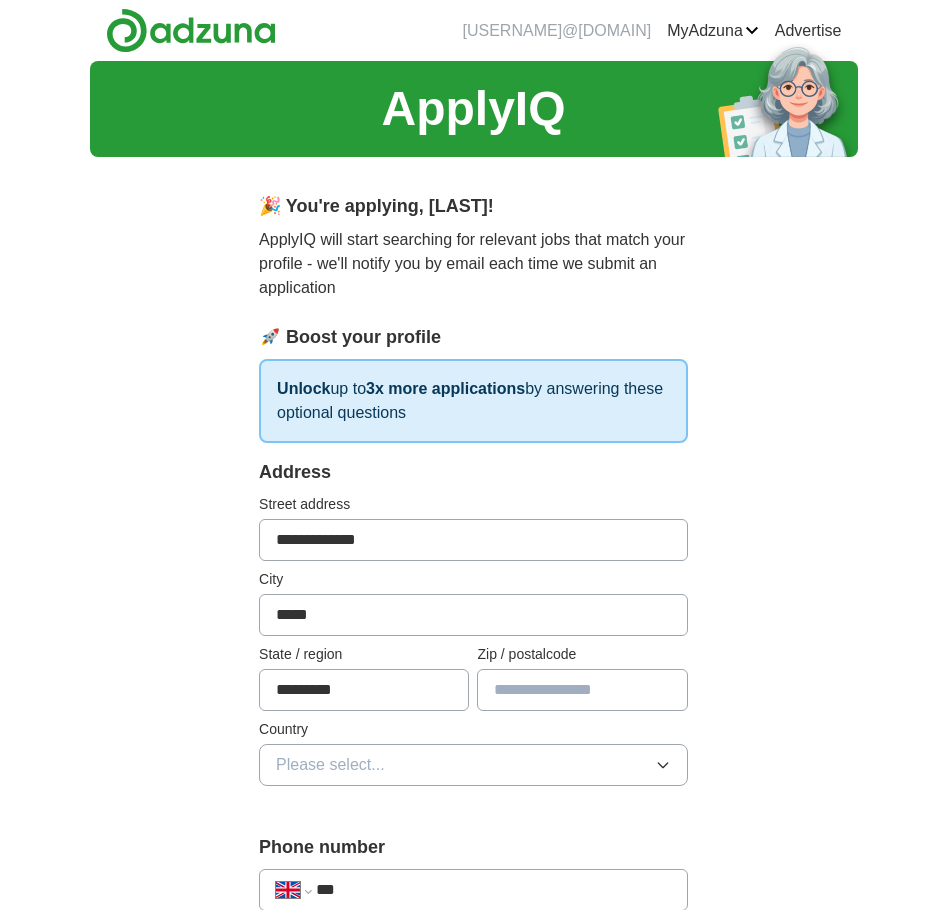 type on "********" 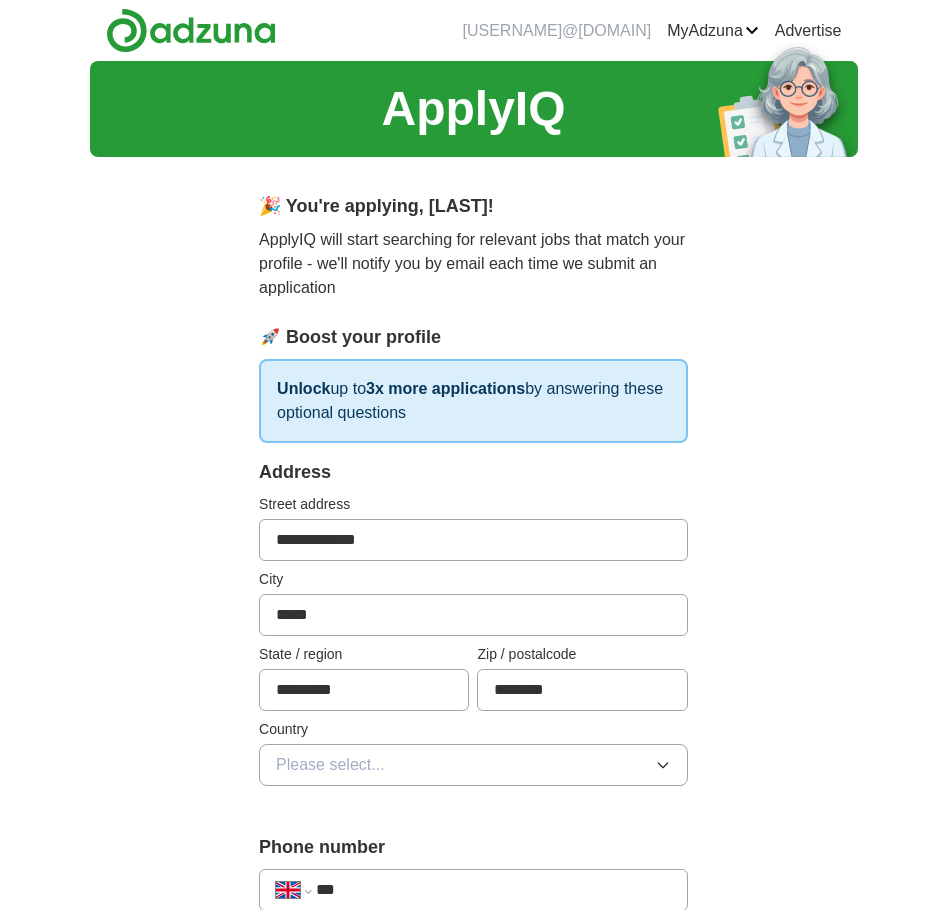 scroll, scrollTop: 200, scrollLeft: 0, axis: vertical 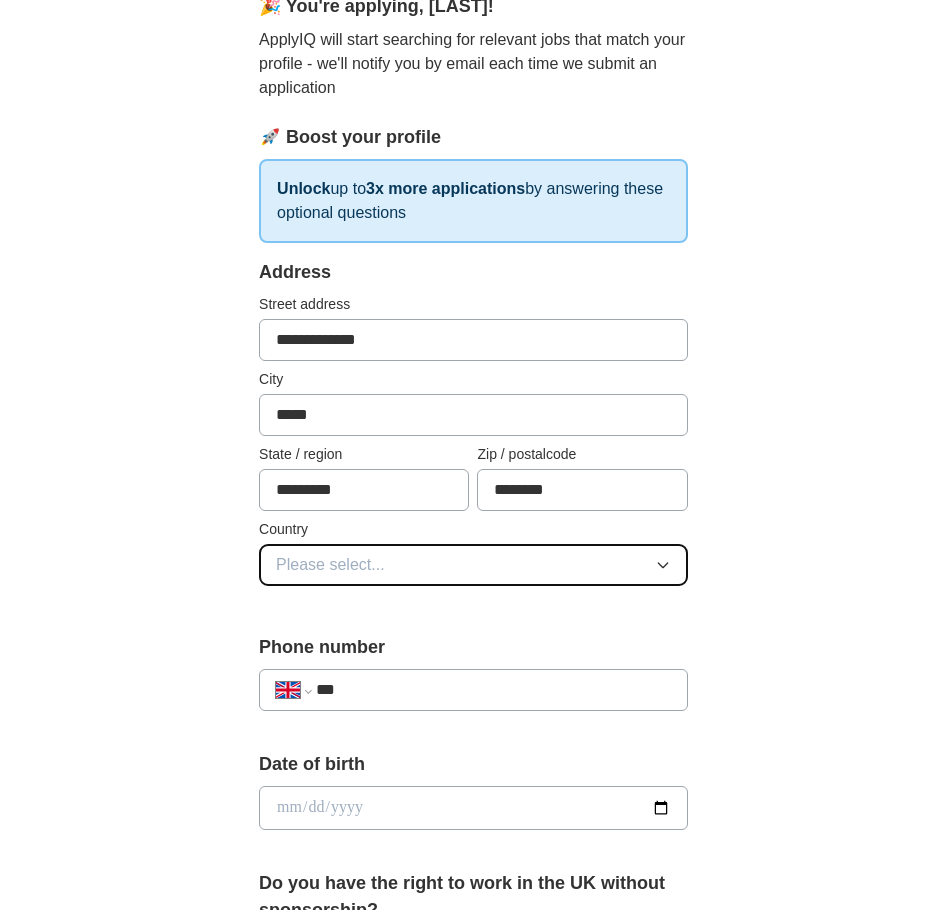 click on "Please select..." at bounding box center (473, 565) 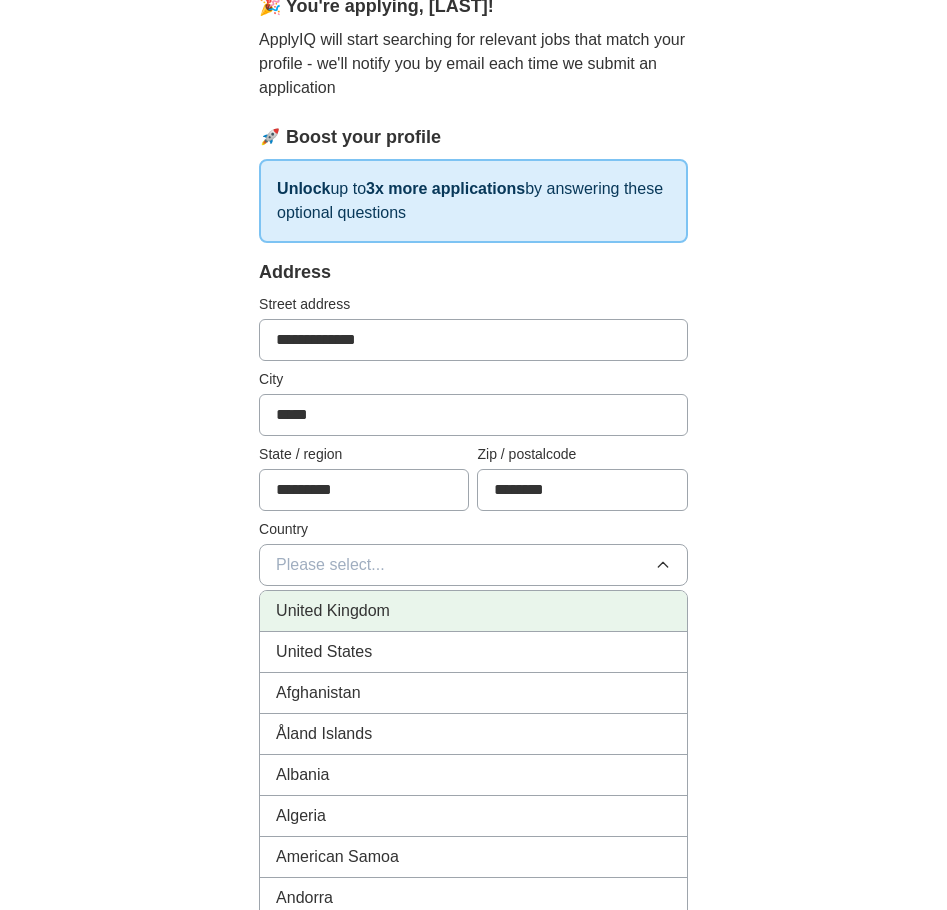 click on "United Kingdom" at bounding box center (333, 611) 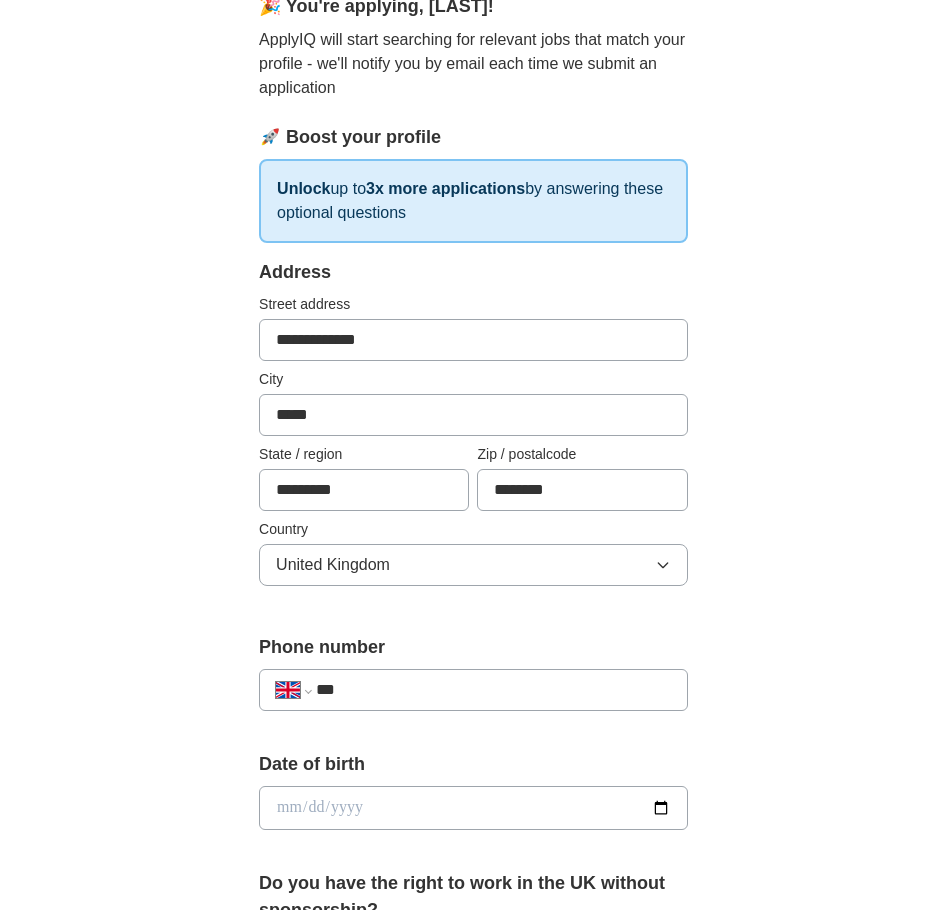 scroll, scrollTop: 400, scrollLeft: 0, axis: vertical 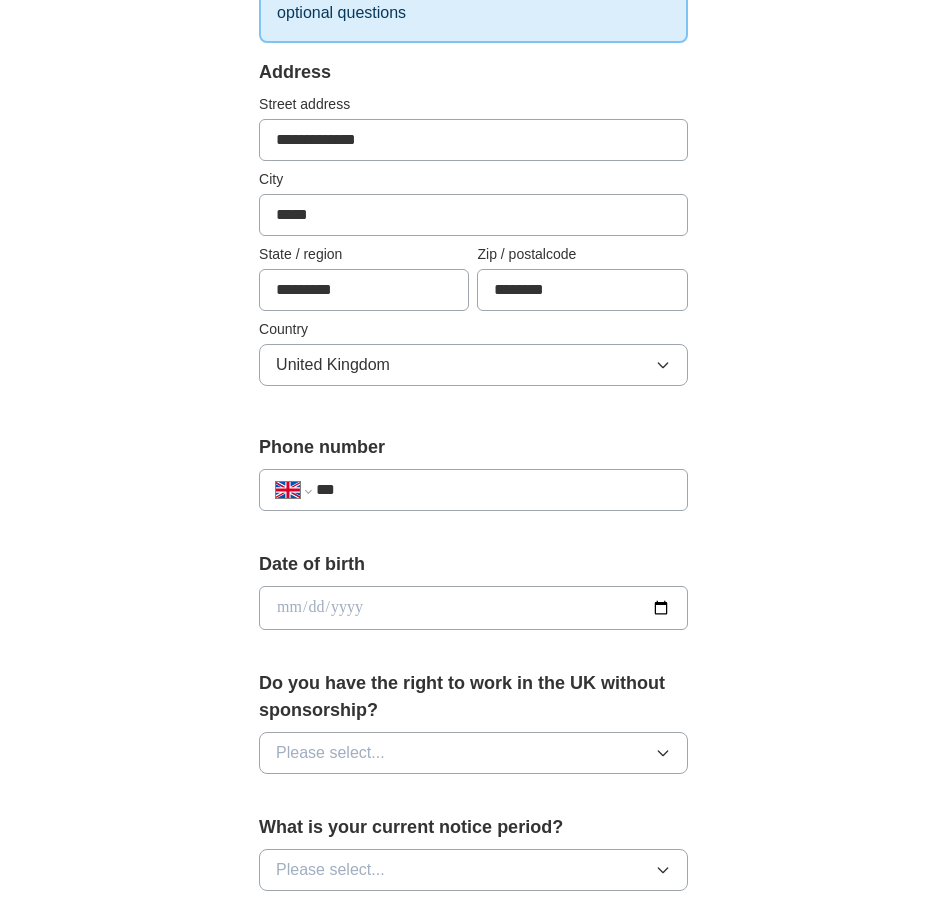 click on "***" at bounding box center (493, 490) 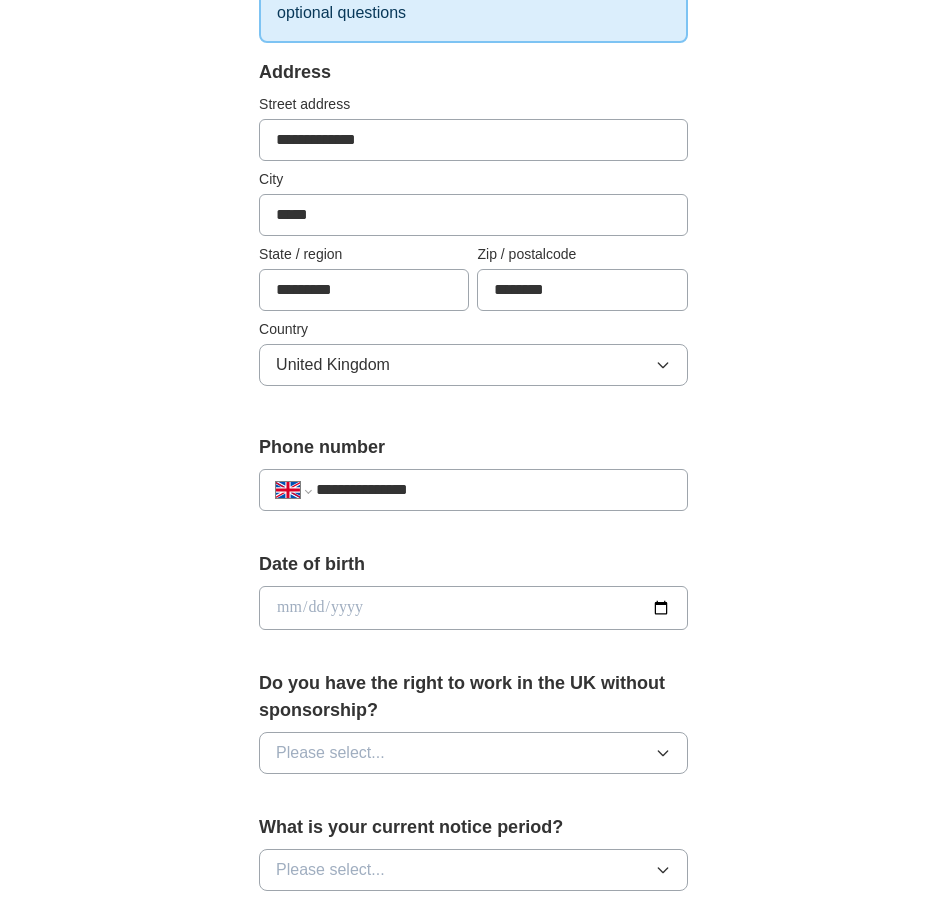 click at bounding box center [473, 608] 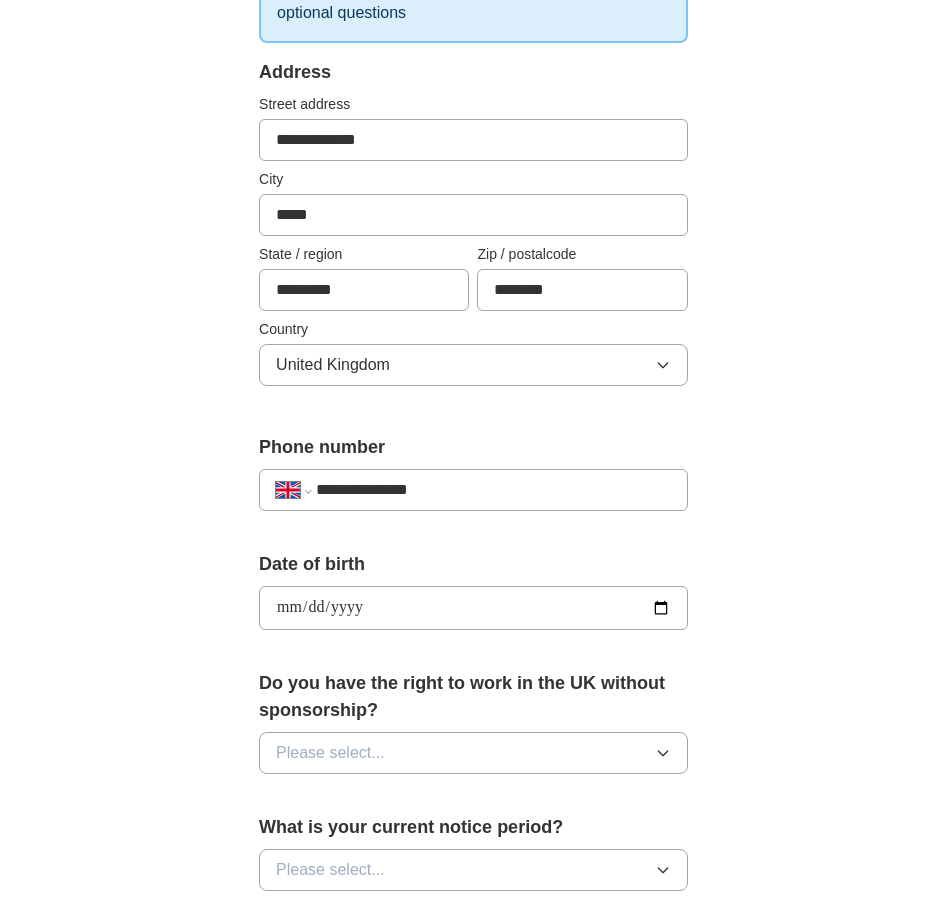 type on "**********" 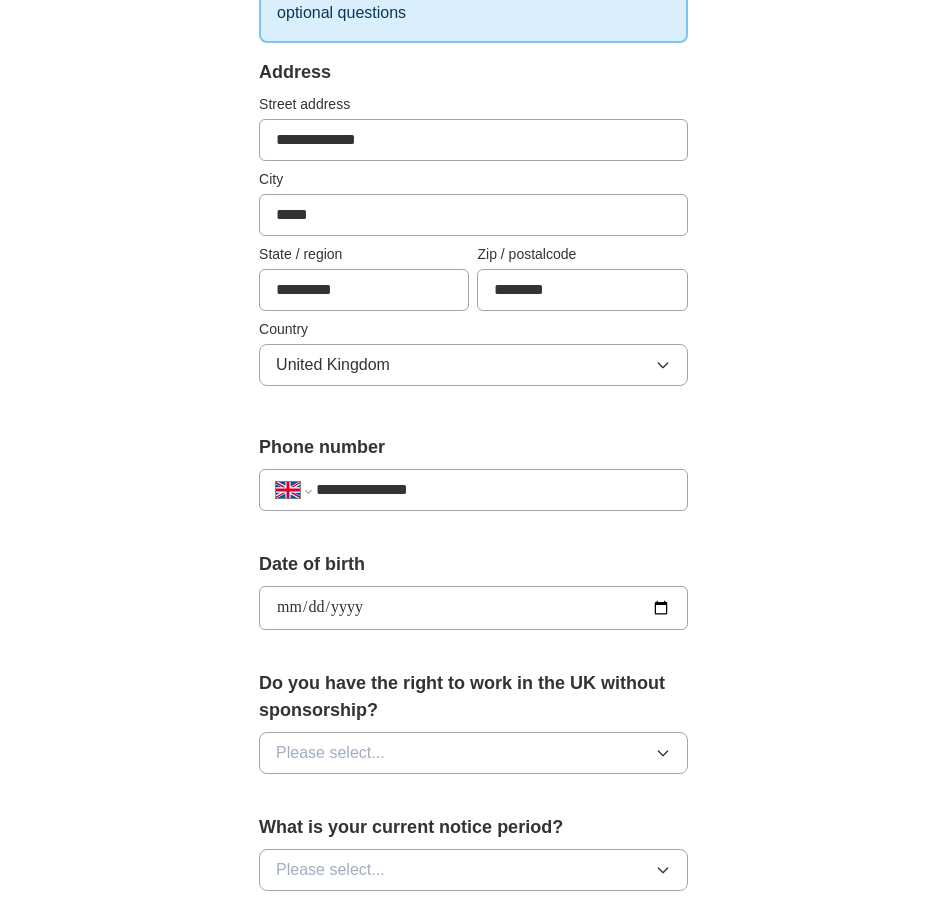 scroll, scrollTop: 600, scrollLeft: 0, axis: vertical 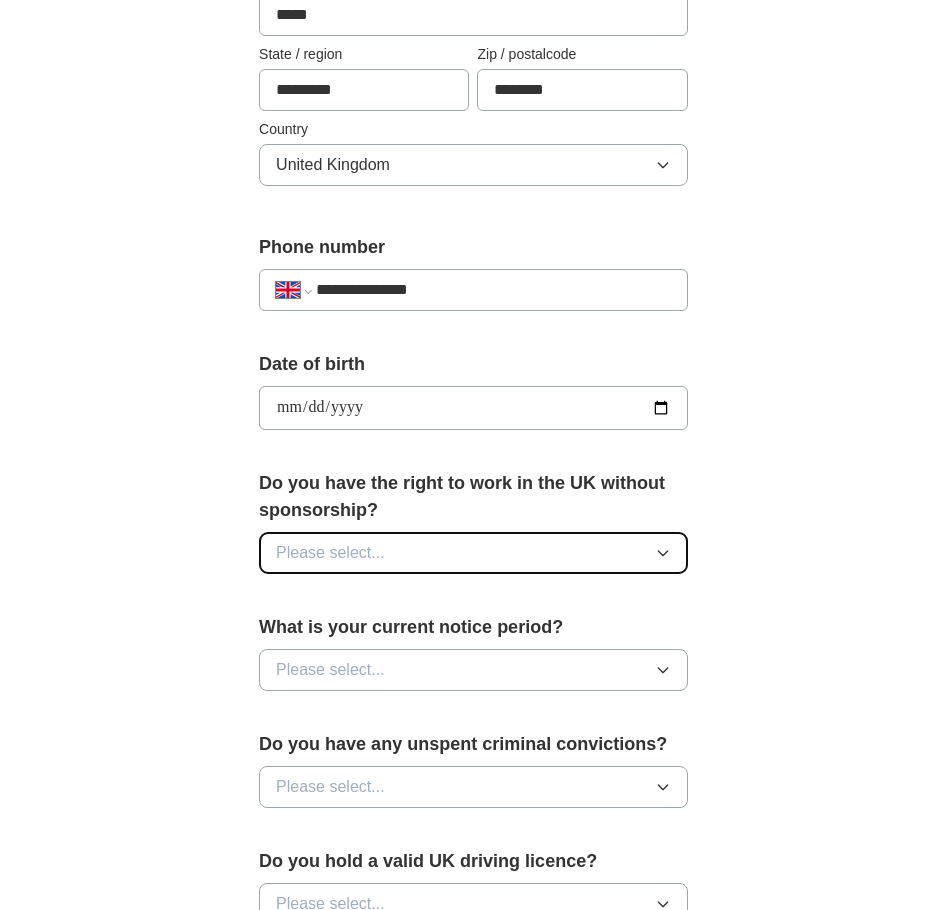 click on "Please select..." at bounding box center [473, 553] 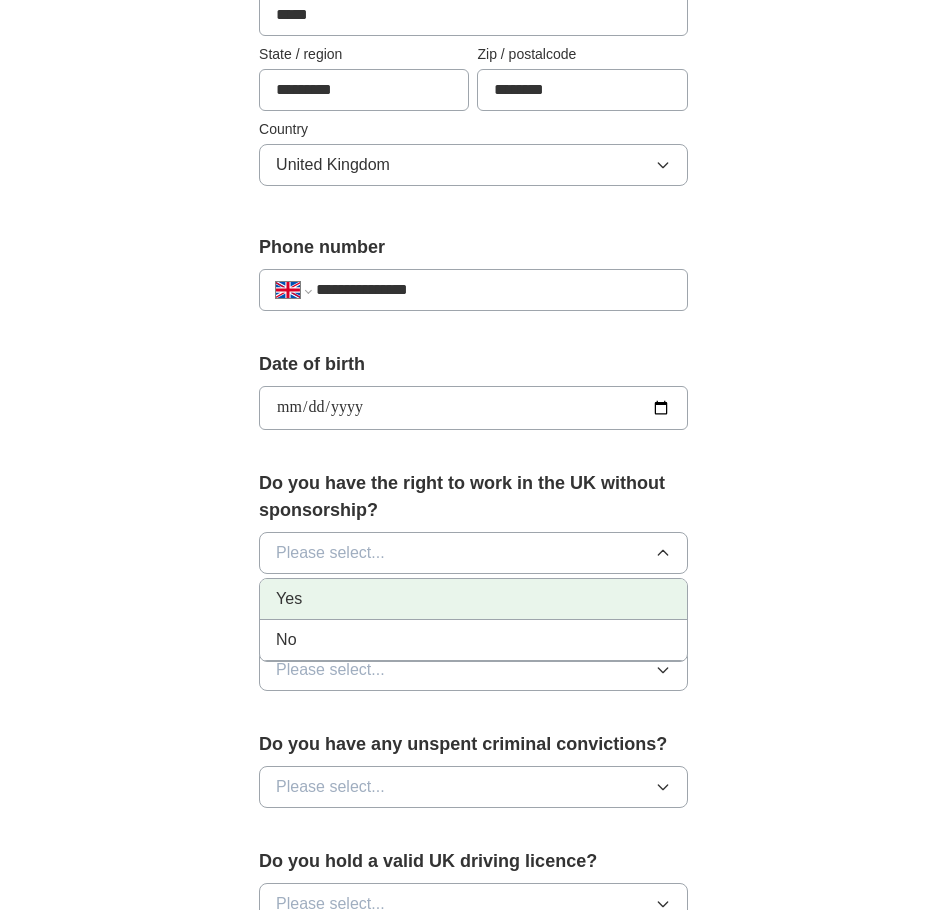 click on "Yes" at bounding box center (473, 599) 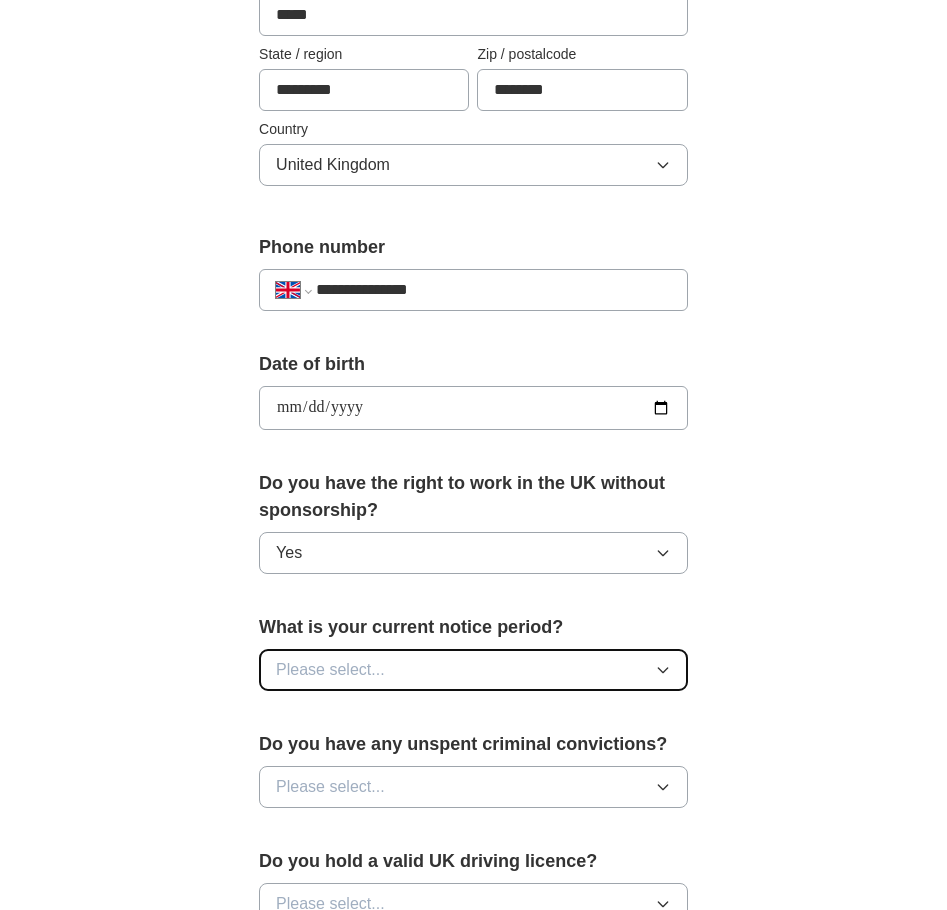 click on "Please select..." at bounding box center [473, 670] 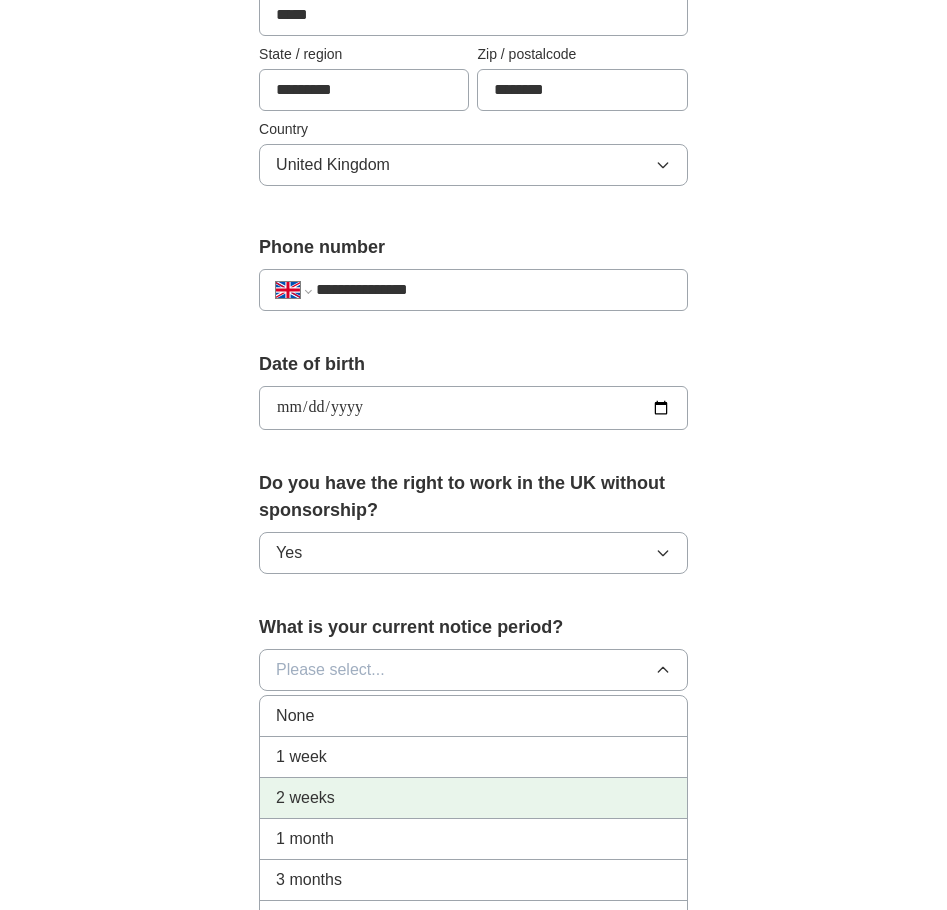 click on "2 weeks" at bounding box center (305, 798) 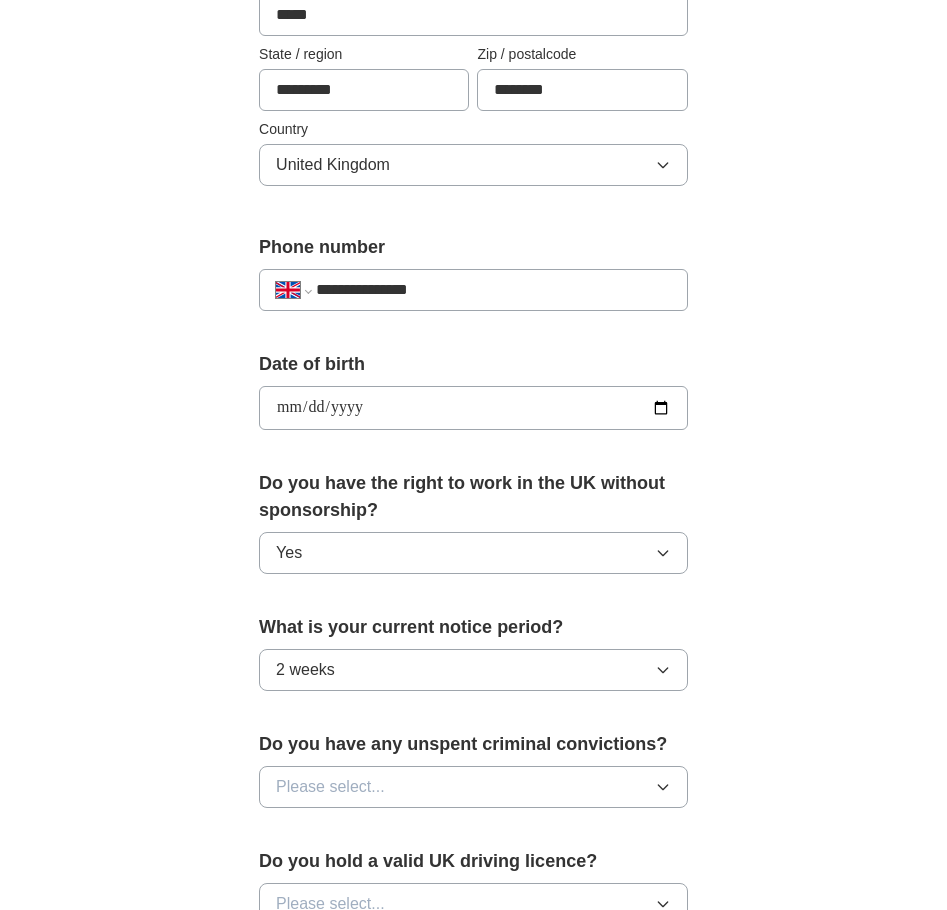 scroll, scrollTop: 800, scrollLeft: 0, axis: vertical 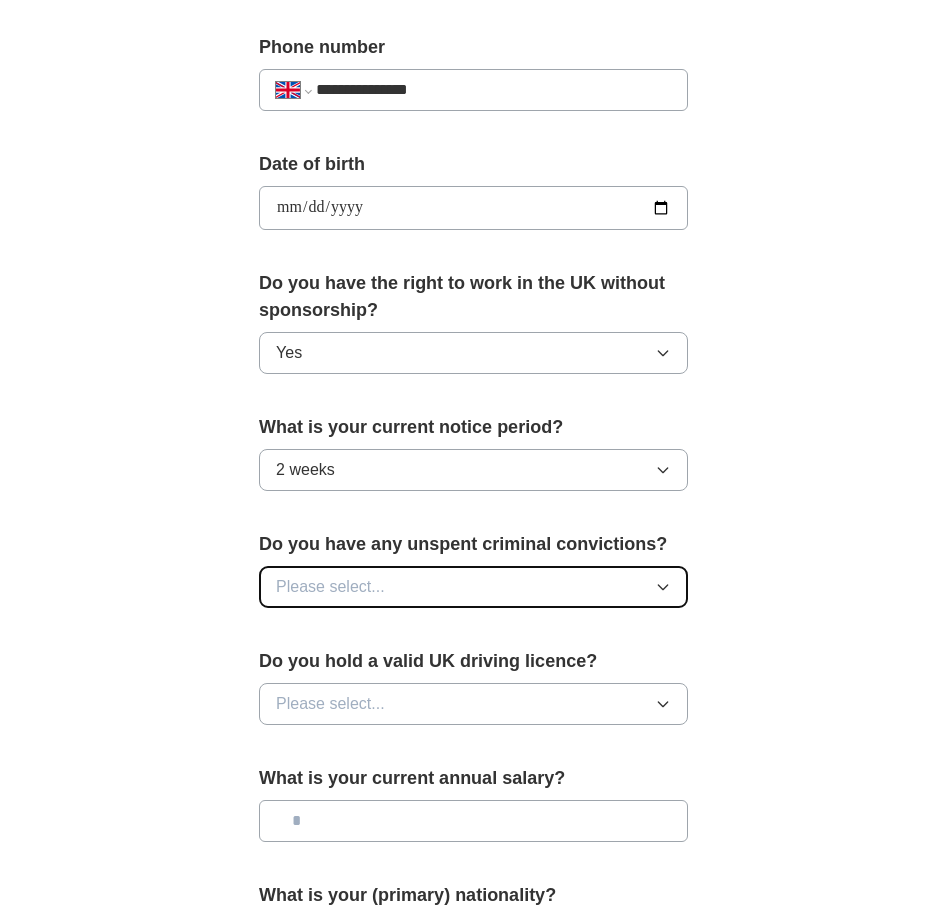 click on "Please select..." at bounding box center (473, 587) 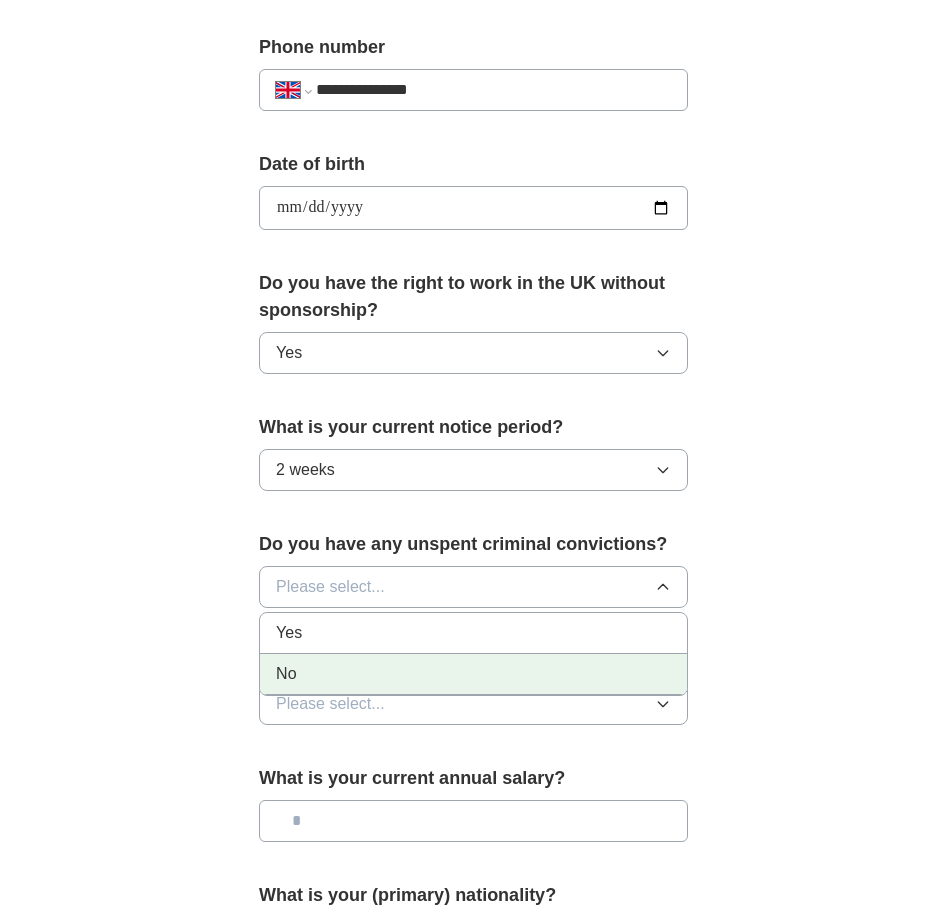 click on "No" at bounding box center [473, 674] 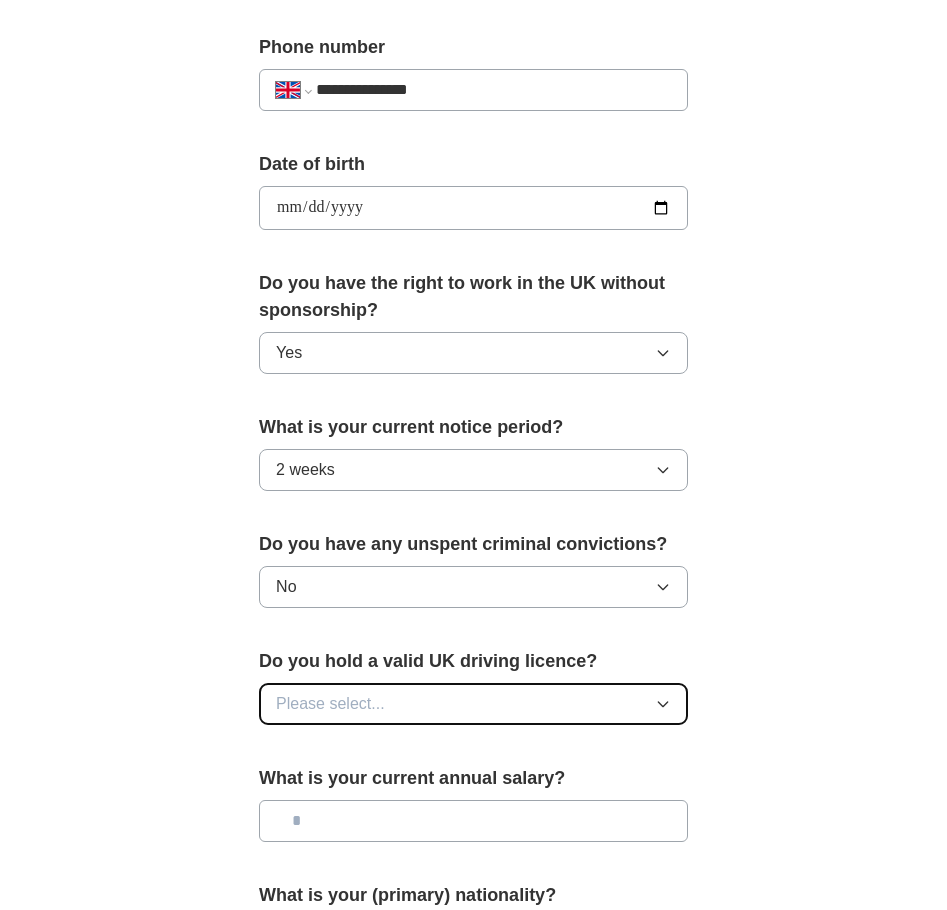click on "Please select..." at bounding box center [330, 704] 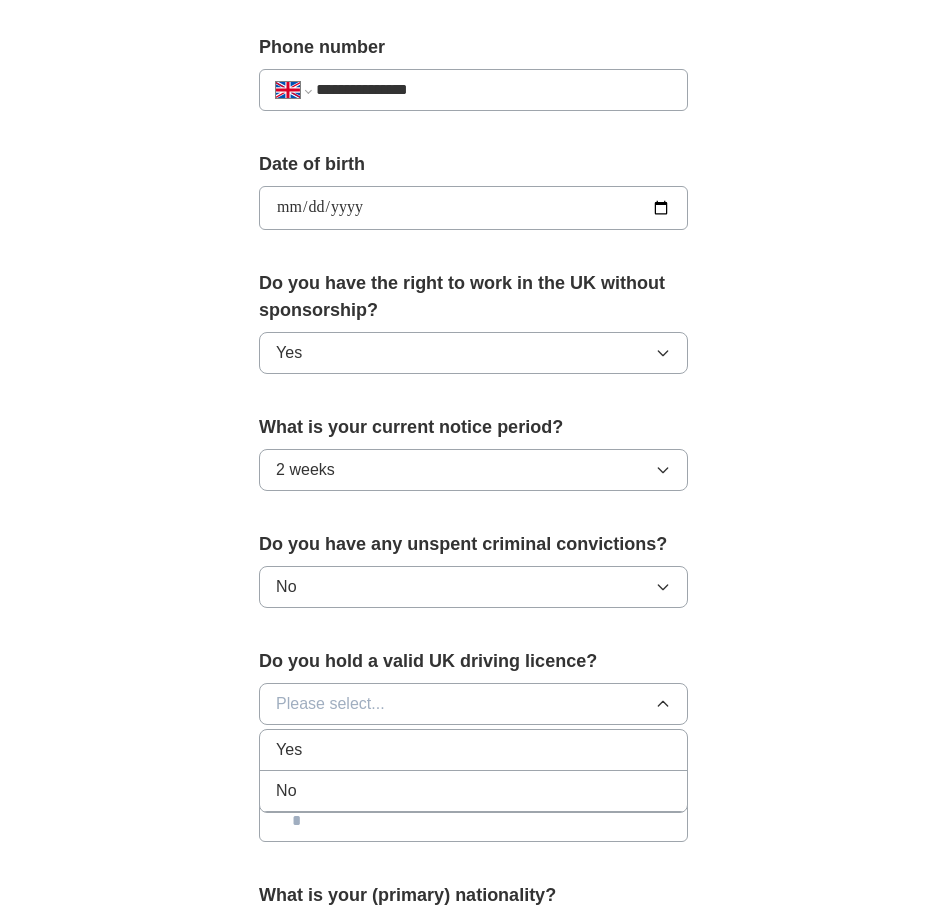 click on "Yes" at bounding box center (473, 750) 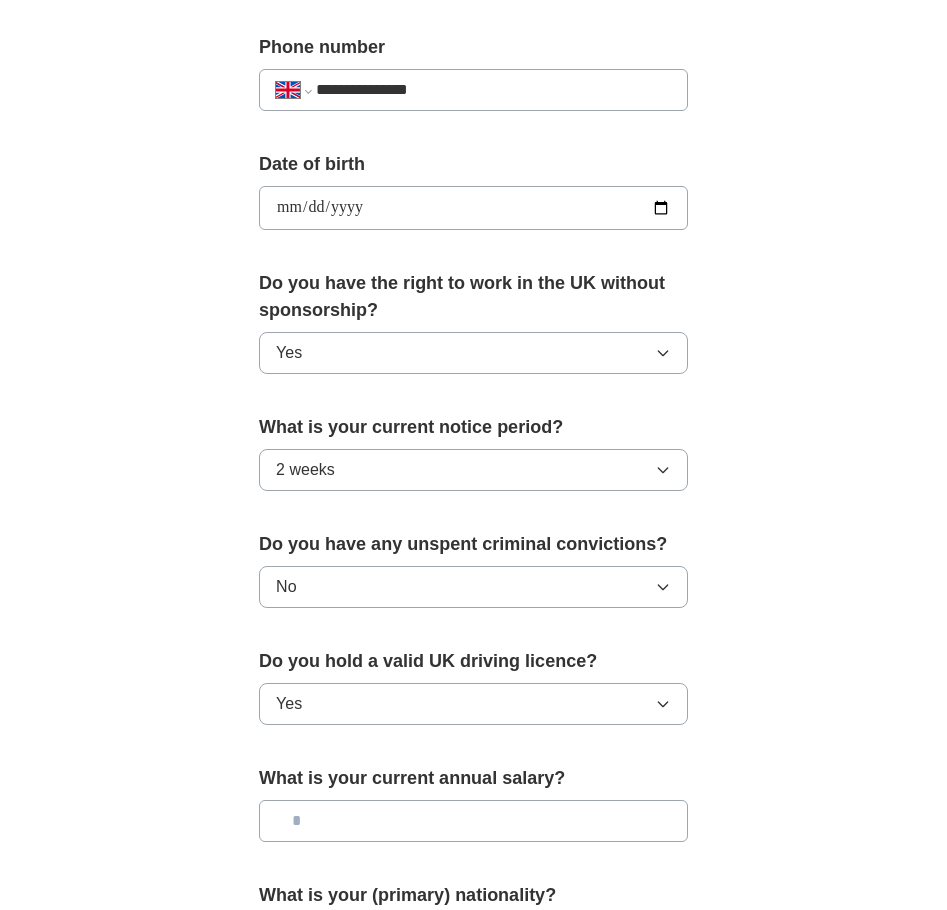 scroll, scrollTop: 1000, scrollLeft: 0, axis: vertical 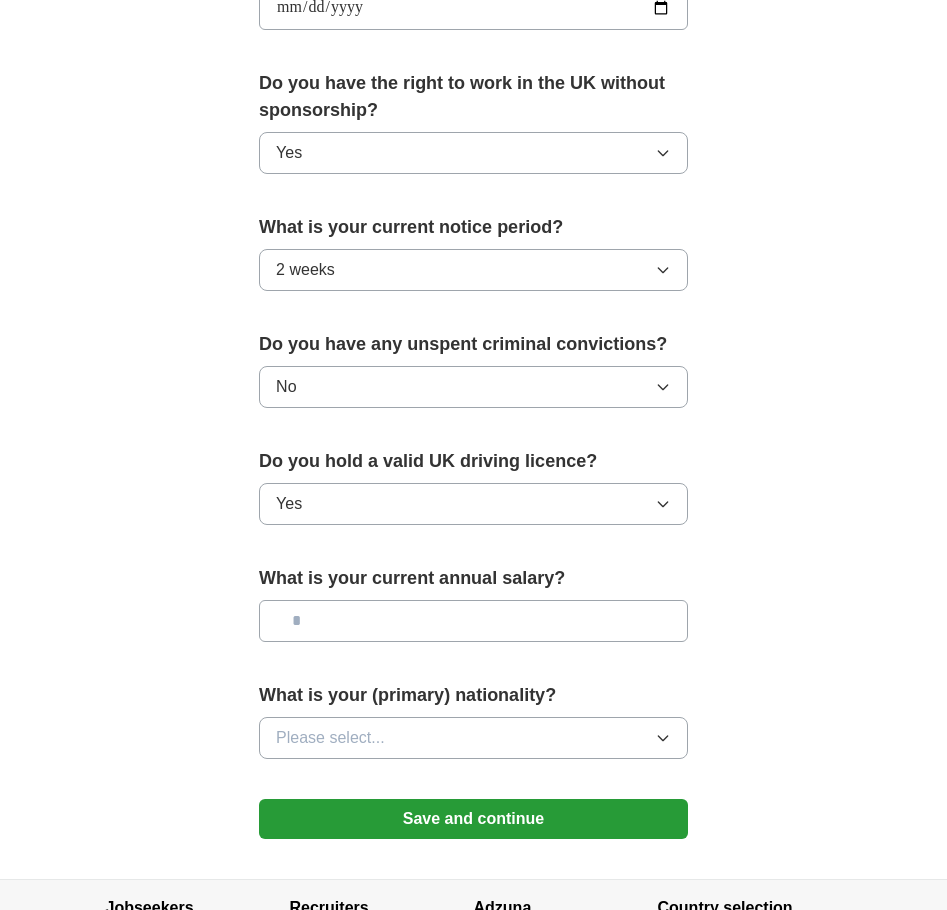 click at bounding box center (473, 621) 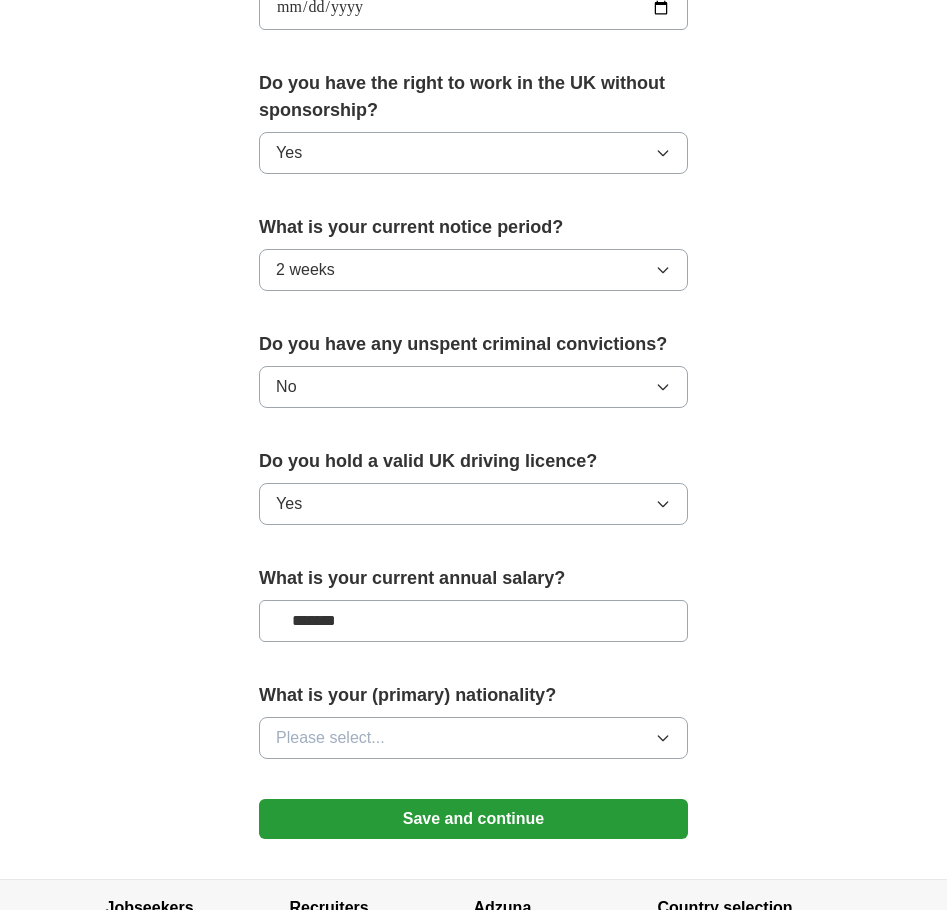 type on "*******" 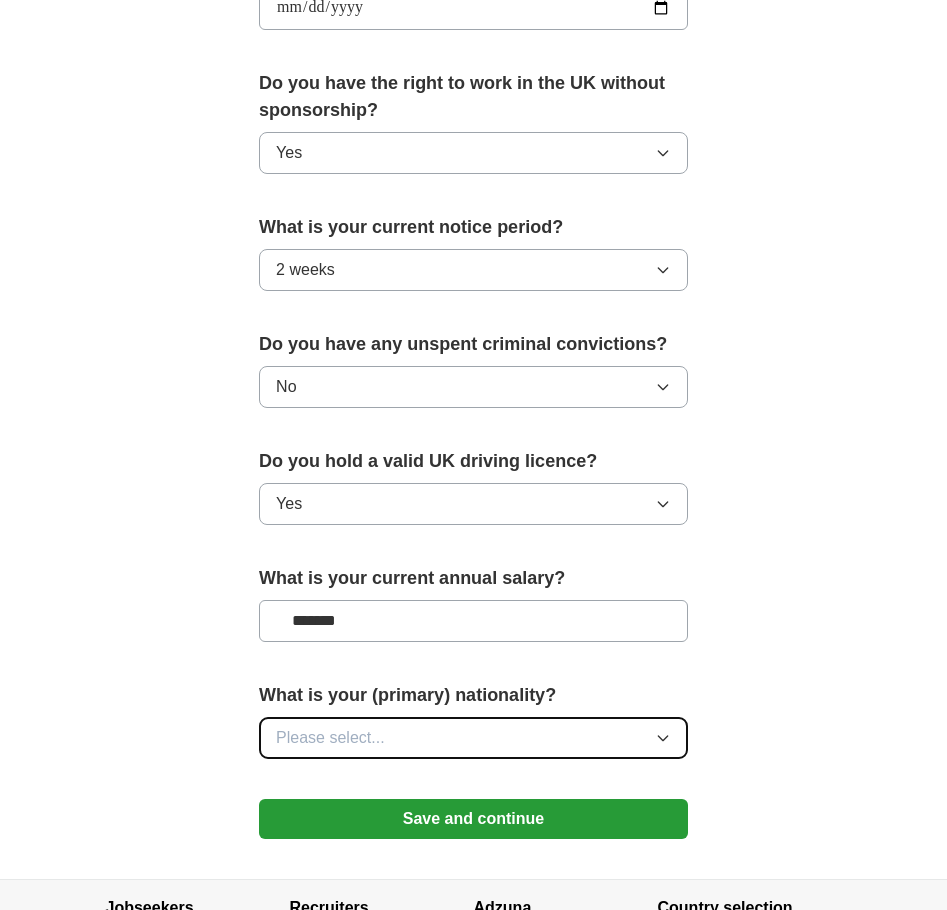 click on "Please select..." at bounding box center [473, 738] 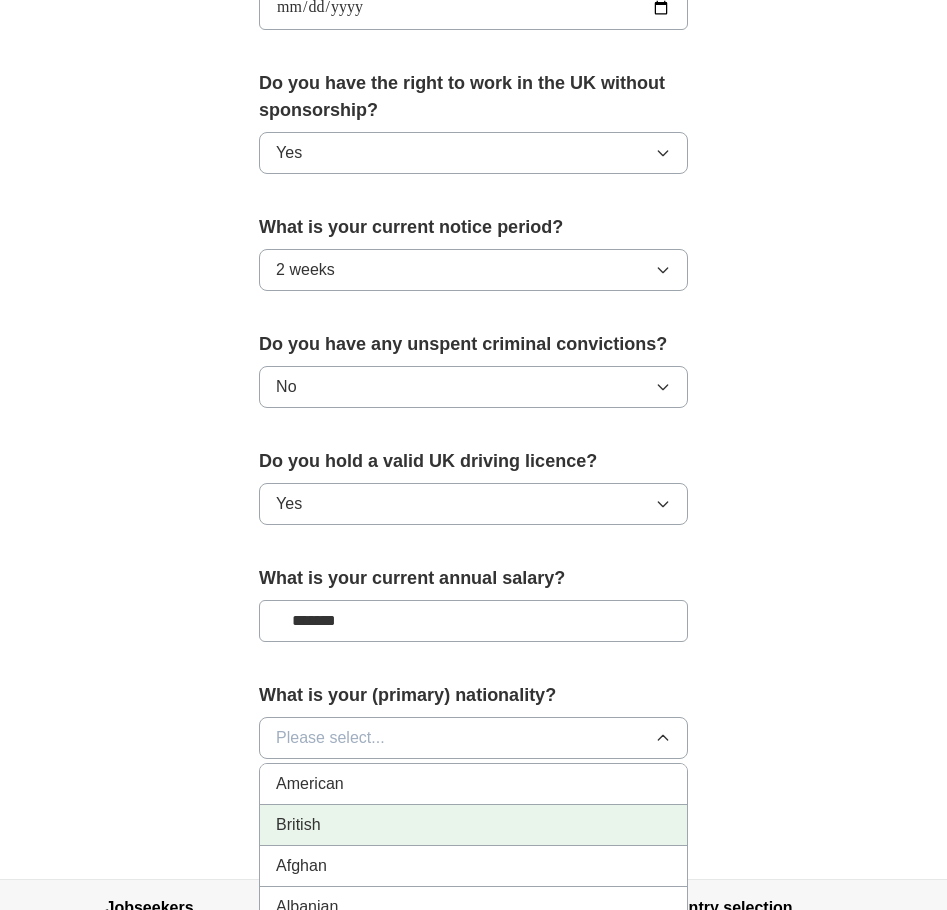 click on "British" at bounding box center [473, 825] 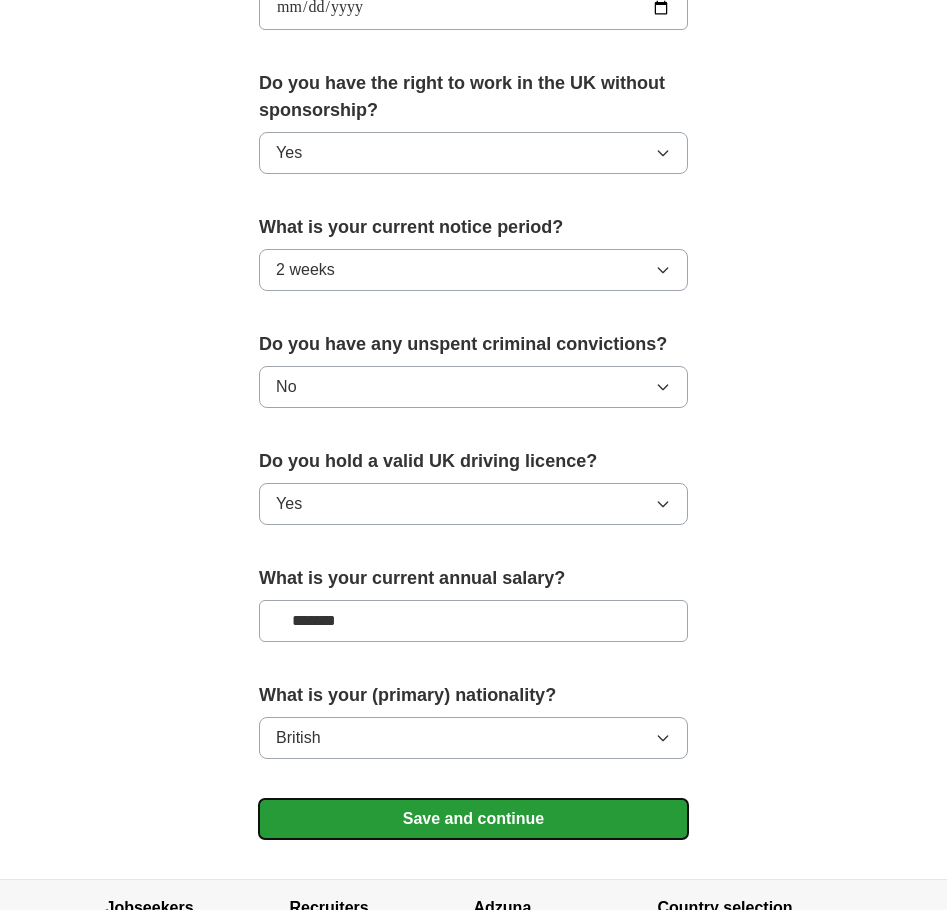 click on "Save and continue" at bounding box center (473, 819) 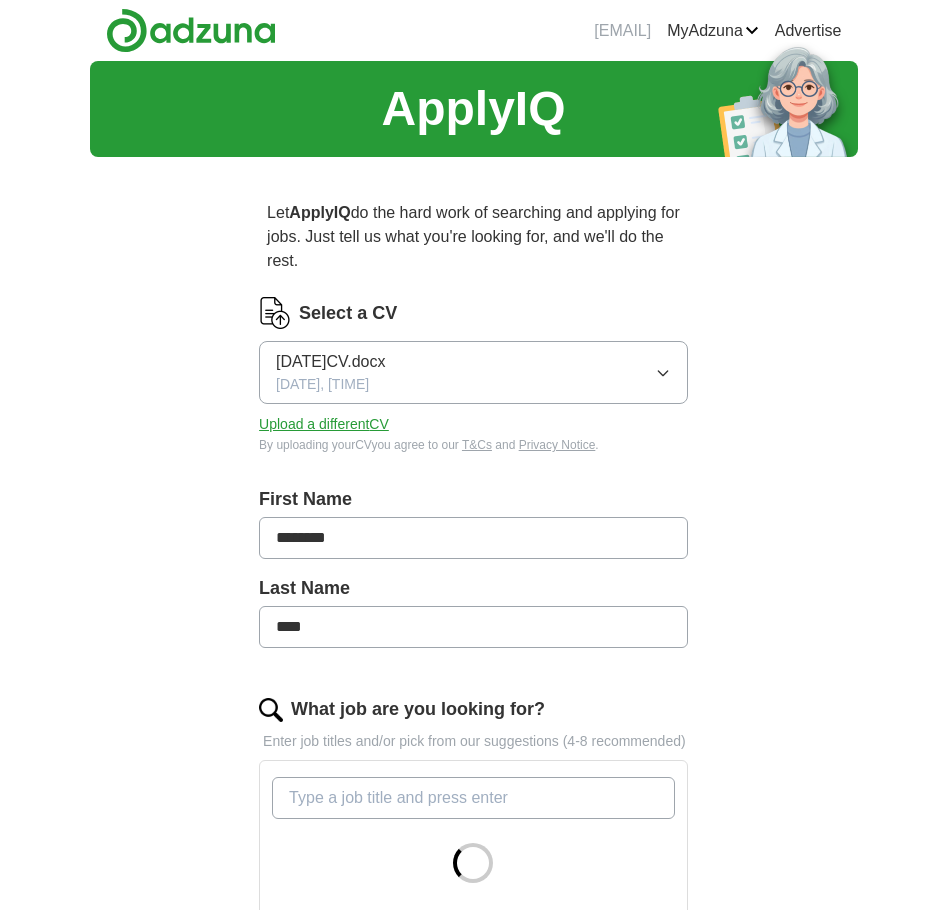 scroll, scrollTop: 0, scrollLeft: 0, axis: both 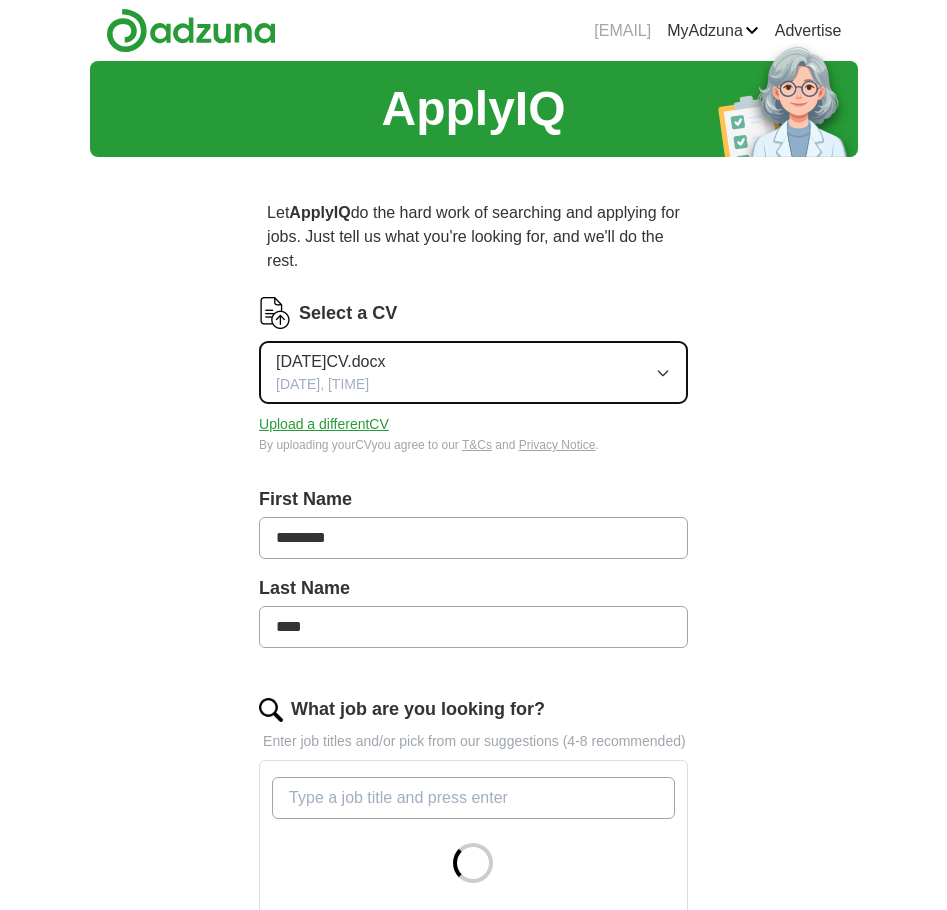 click on "[DATE]CV.docx [DATE], [TIME]" at bounding box center [473, 372] 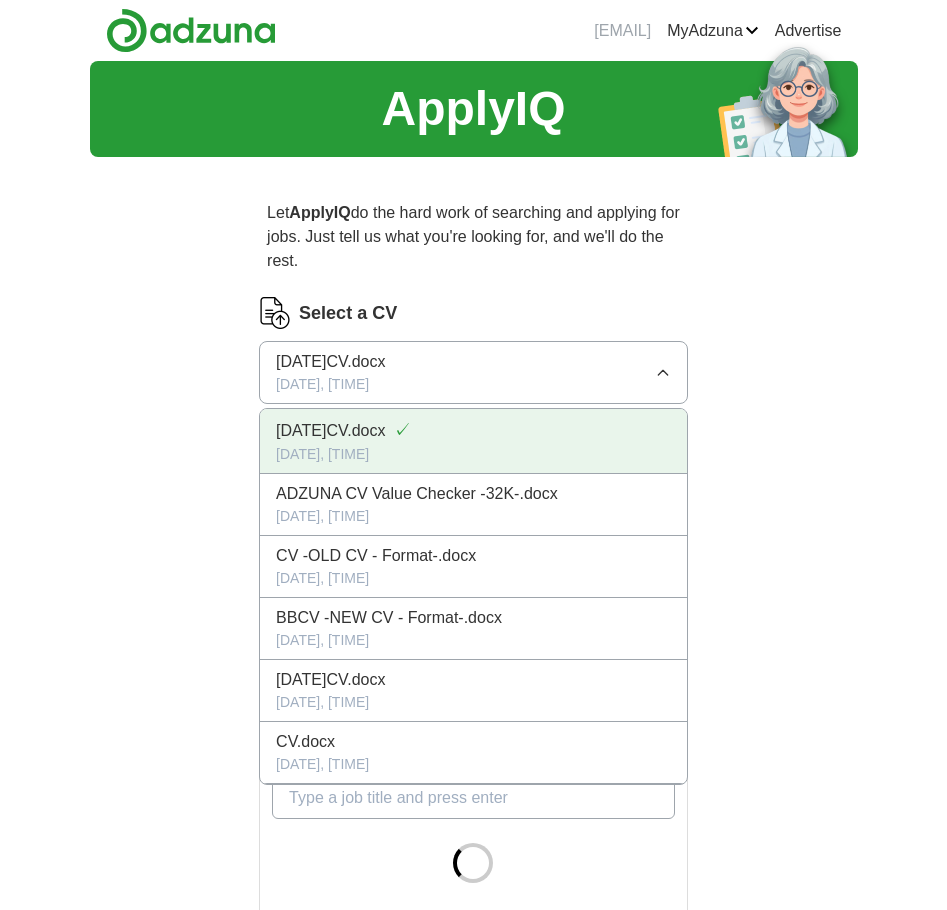 click on "[DATE]CV.docx" at bounding box center (330, 431) 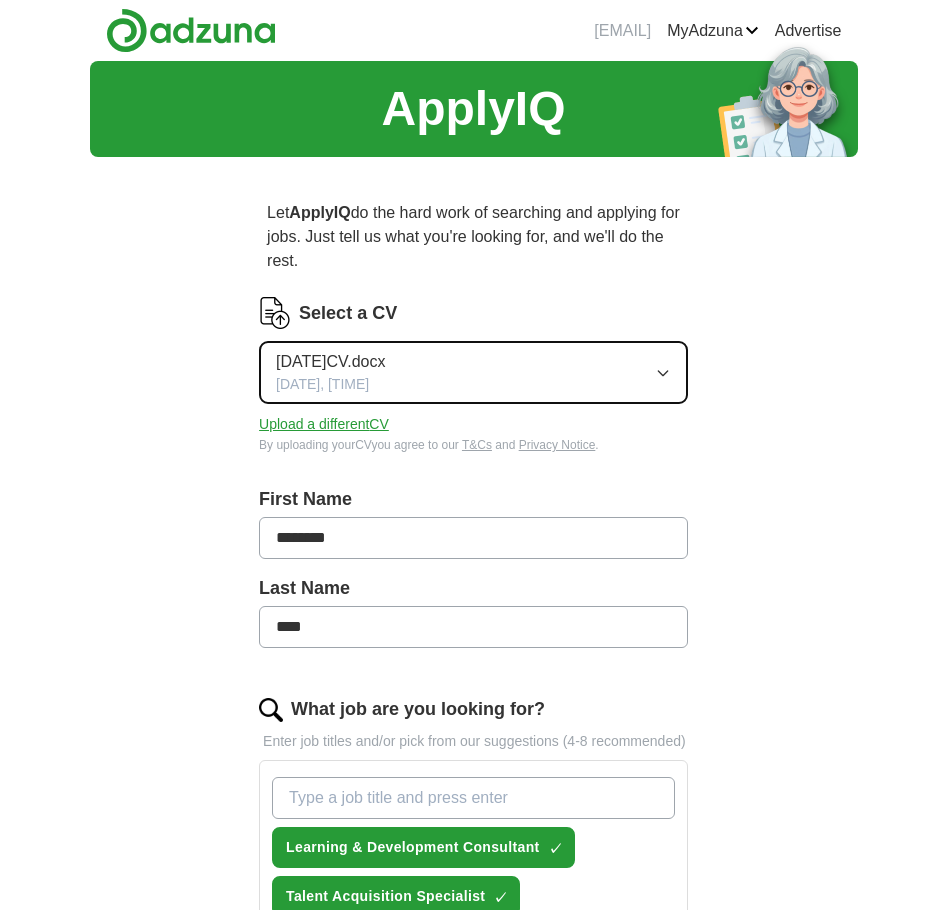 click on "[DATE]CV.docx [DATE], [TIME]" at bounding box center [473, 372] 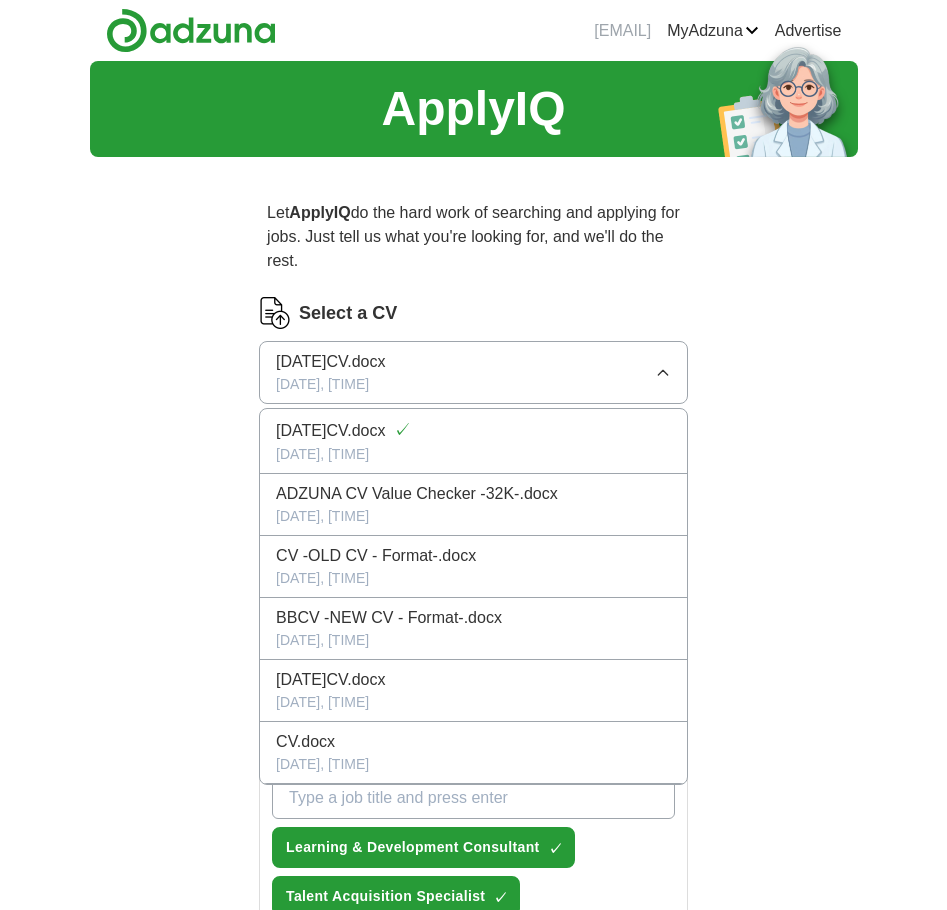 click on "ApplyIQ Let ApplyIQ do the hard work of searching and applying for jobs. Just tell us what you're looking for, and we'll do the rest. Select a CV [DATE]CV.docx [DATE], [TIME] [DATE]CV.docx ✓ [DATE], [TIME] ADZUNA CV Value Checker -32K-.docx [DATE], [TIME] CV -OLD CV - Format-.docx [DATE], [TIME] BBCV -NEW CV - Format-.docx [DATE], [TIME] [DATE]CV.docx [DATE], [TIME] CV.docx [DATE], [TIME] Upload a different CV By uploading your CV you agree to our T&Cs and Privacy Notice. First Name [NAME] Last Name [NAME] What job are you looking for? Enter job titles and/or pick from our suggestions (4-8 recommended) Learning & Development Consultant ✓ × Talent Acquisition Specialist ✓ × Office Administrator ✓ × Process Improvement Consultant ✓ × Psychological Assessment Consultant ✓ × Administrative Assistant ✓ × Administrative Process Analyst ✓ × Human Resources Consultant ✓ × Client Onboarding Coordinator ✓ × Human Resources Manager + + + + + + + + + ×" at bounding box center [474, 1197] 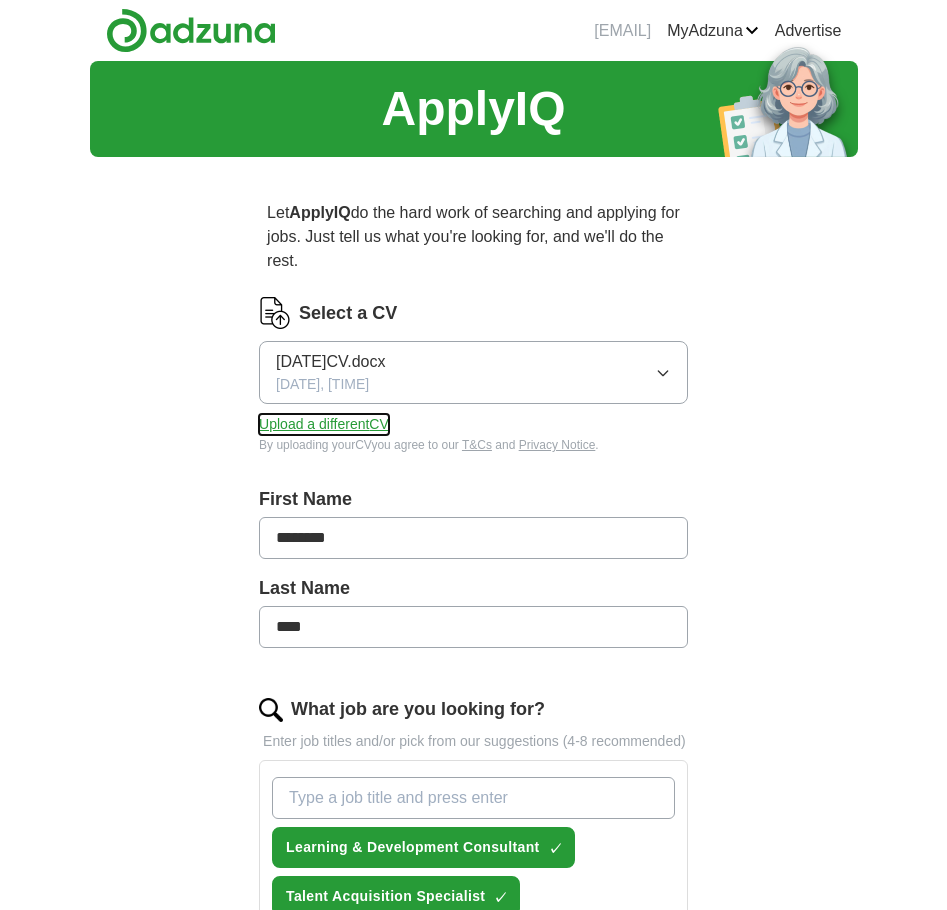 click on "Upload a different  CV" at bounding box center [324, 424] 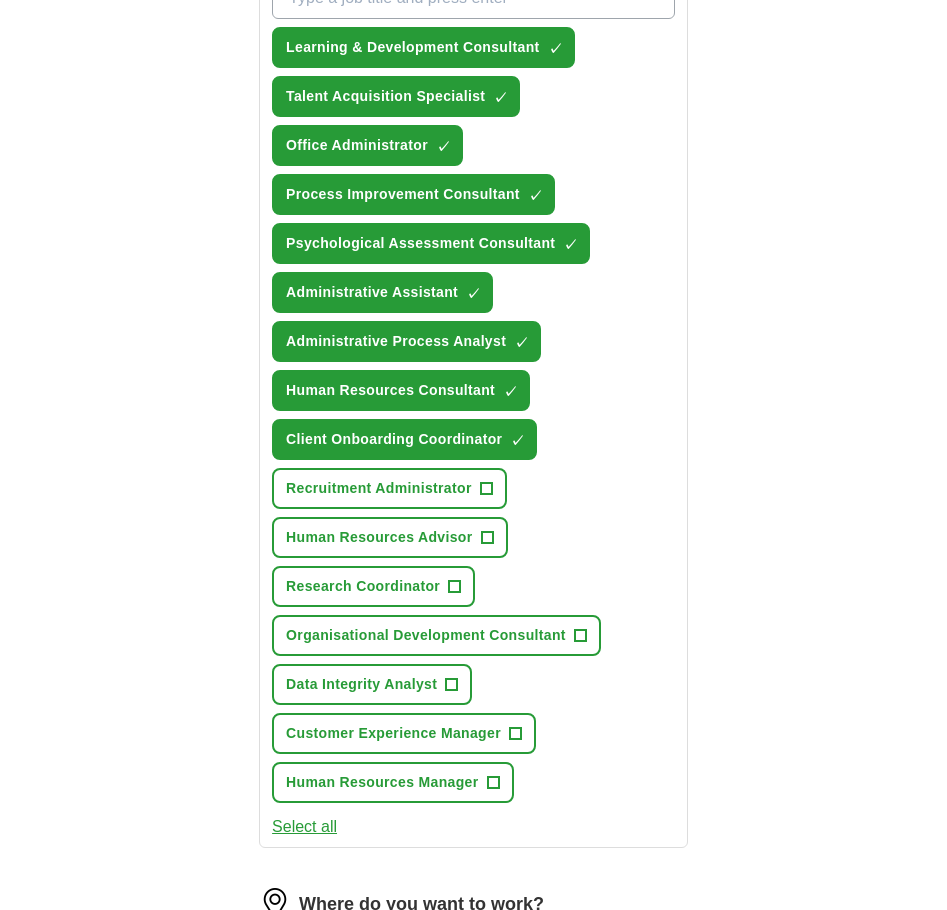 scroll, scrollTop: 900, scrollLeft: 0, axis: vertical 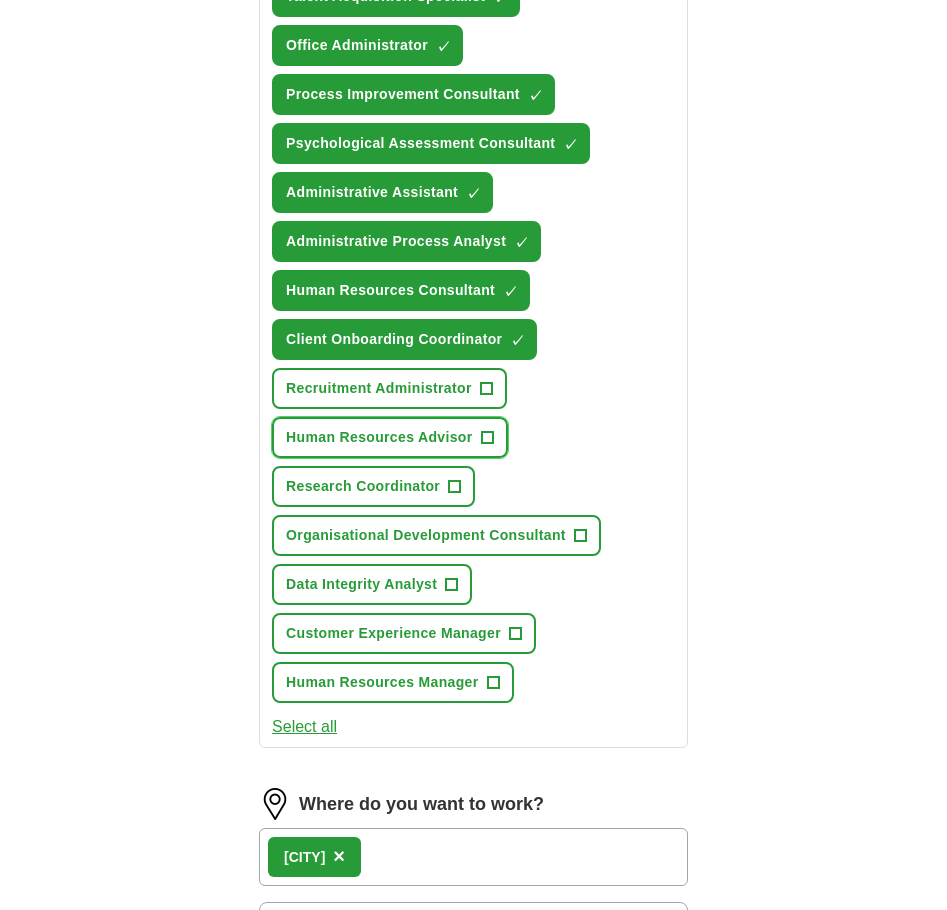 click on "+" at bounding box center [487, 438] 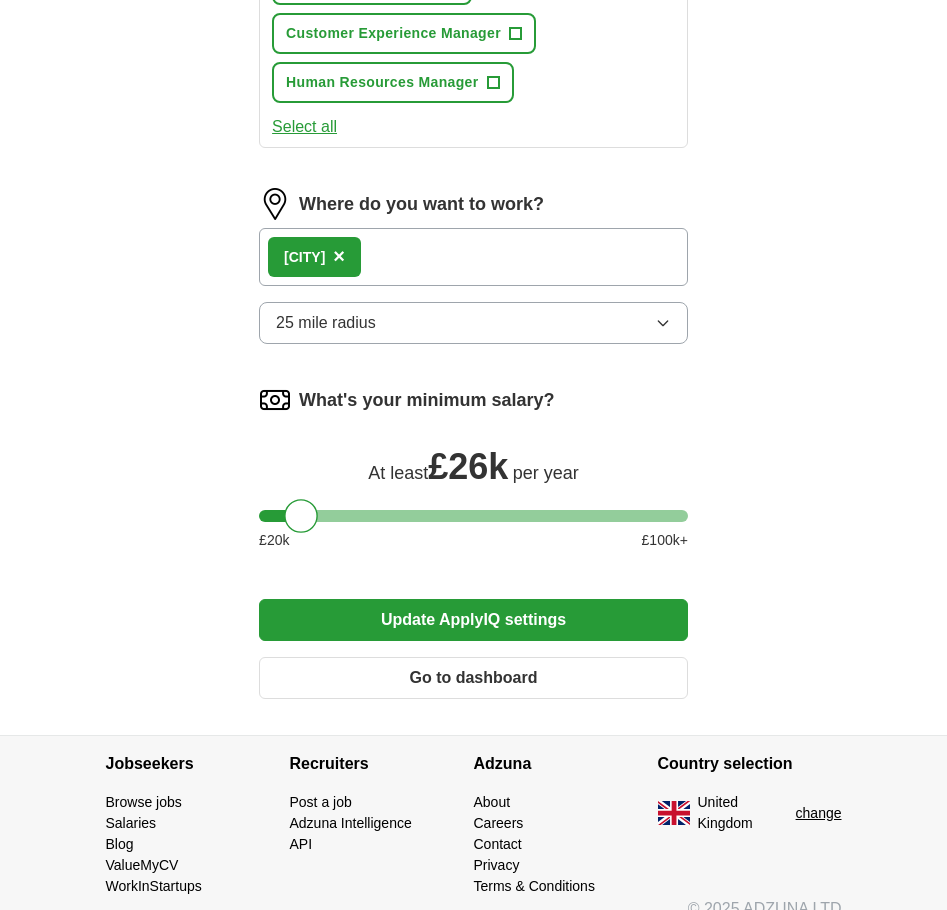 scroll, scrollTop: 1527, scrollLeft: 0, axis: vertical 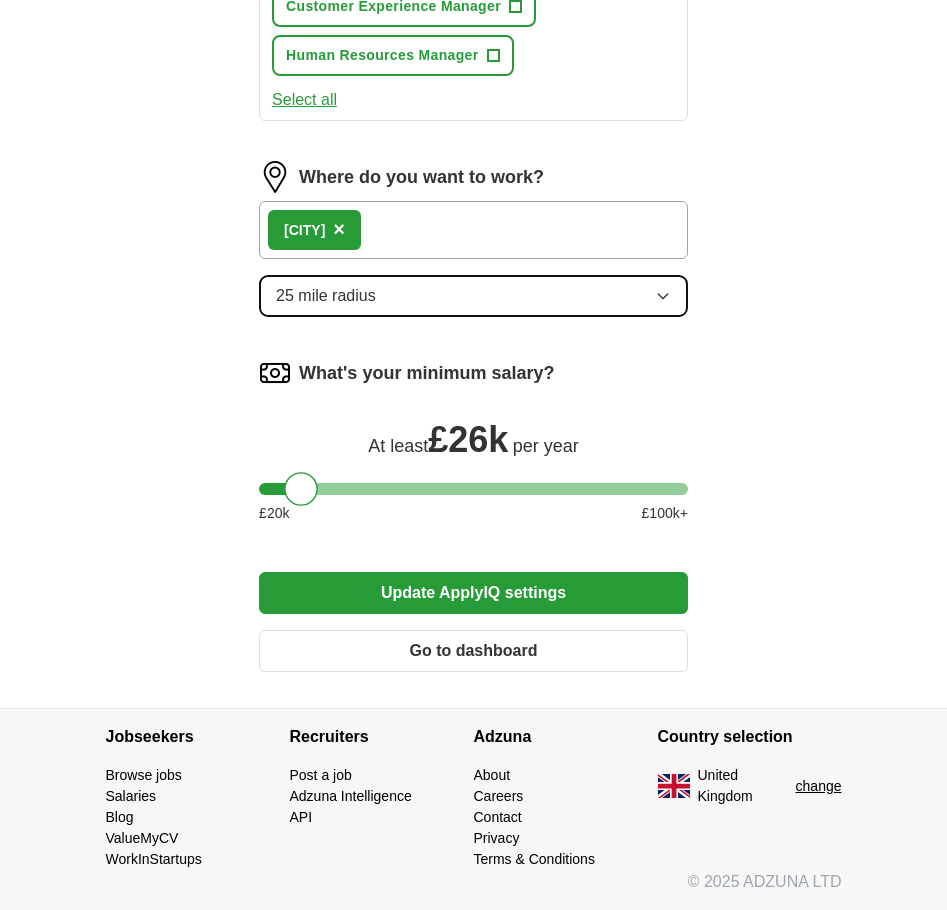 click on "25 mile radius" at bounding box center [326, 296] 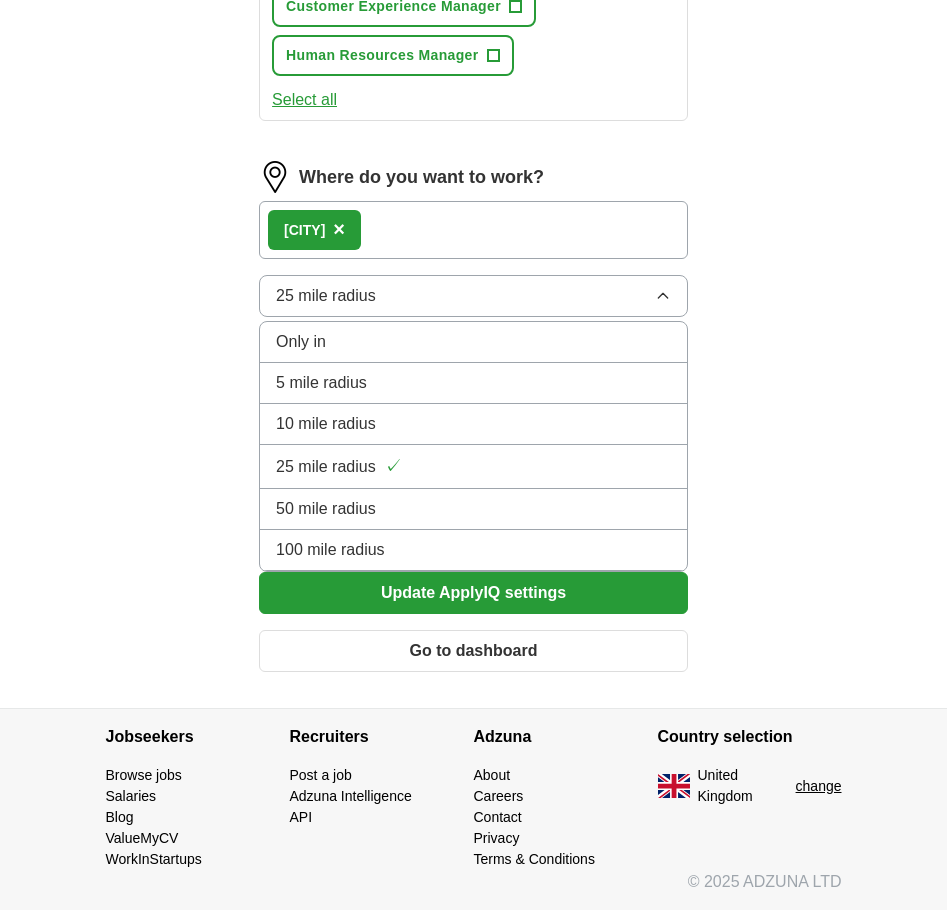 click on "[CITY] ×" at bounding box center (314, 230) 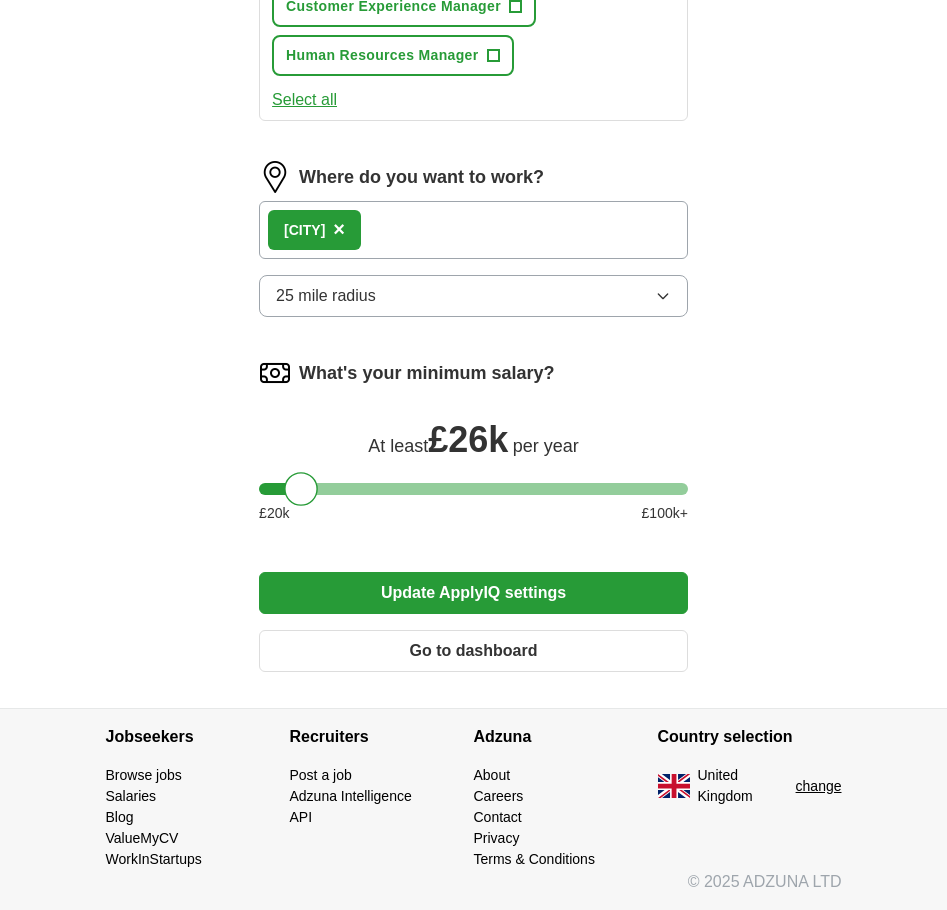 click on "[CITY] ×" at bounding box center [314, 230] 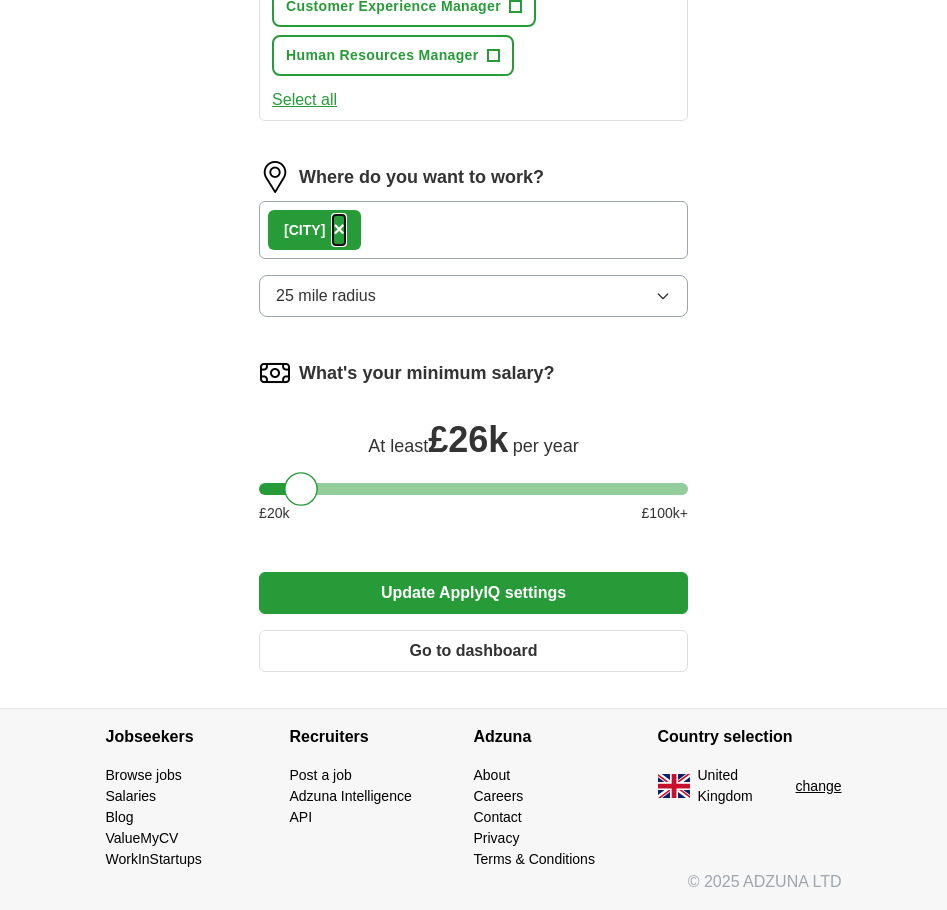 click on "×" at bounding box center (339, 229) 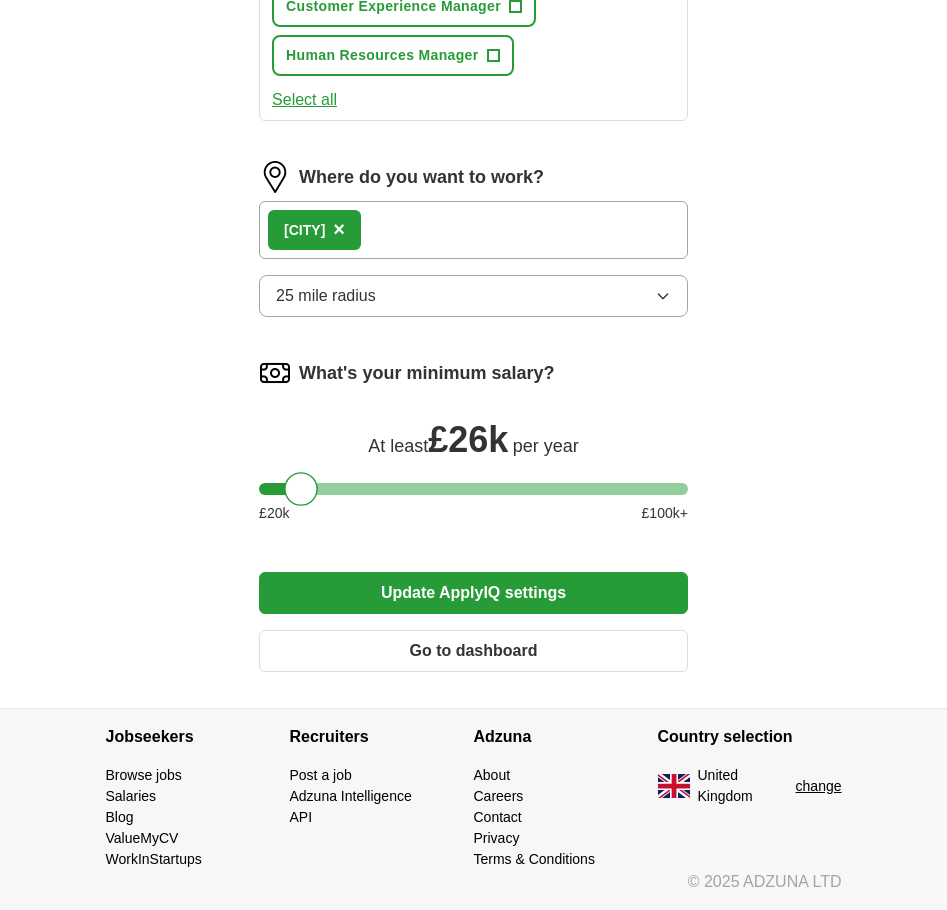 scroll, scrollTop: 1511, scrollLeft: 0, axis: vertical 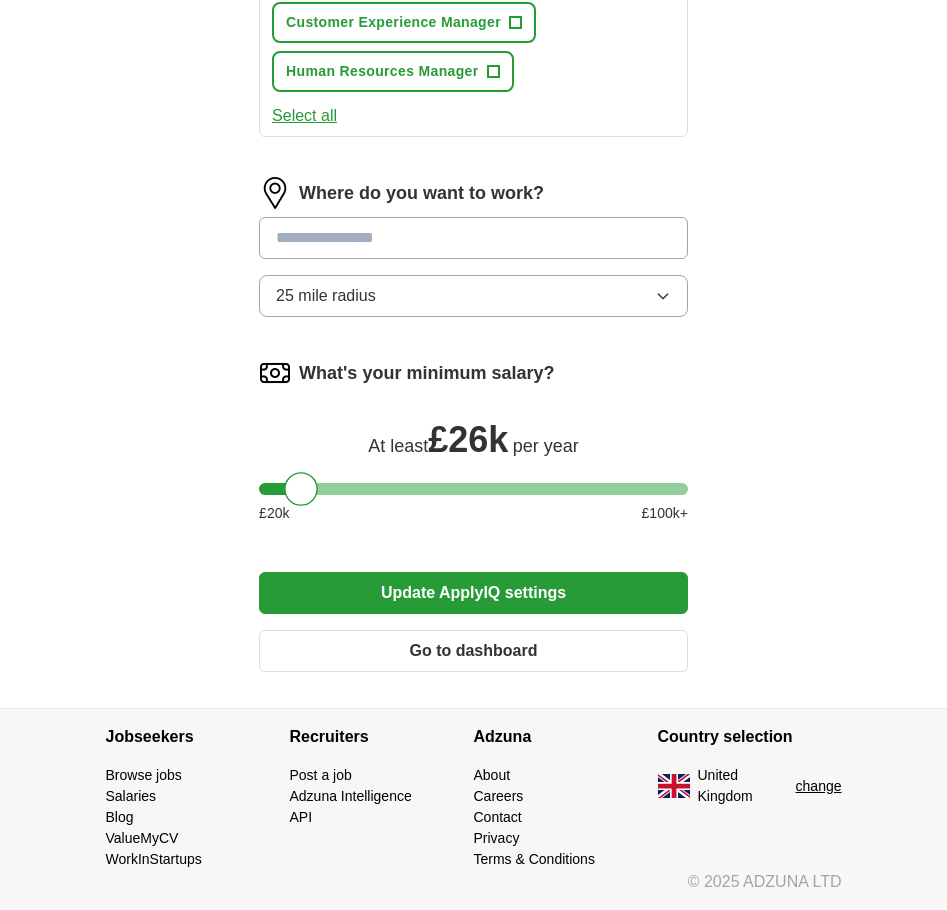 click at bounding box center (473, 238) 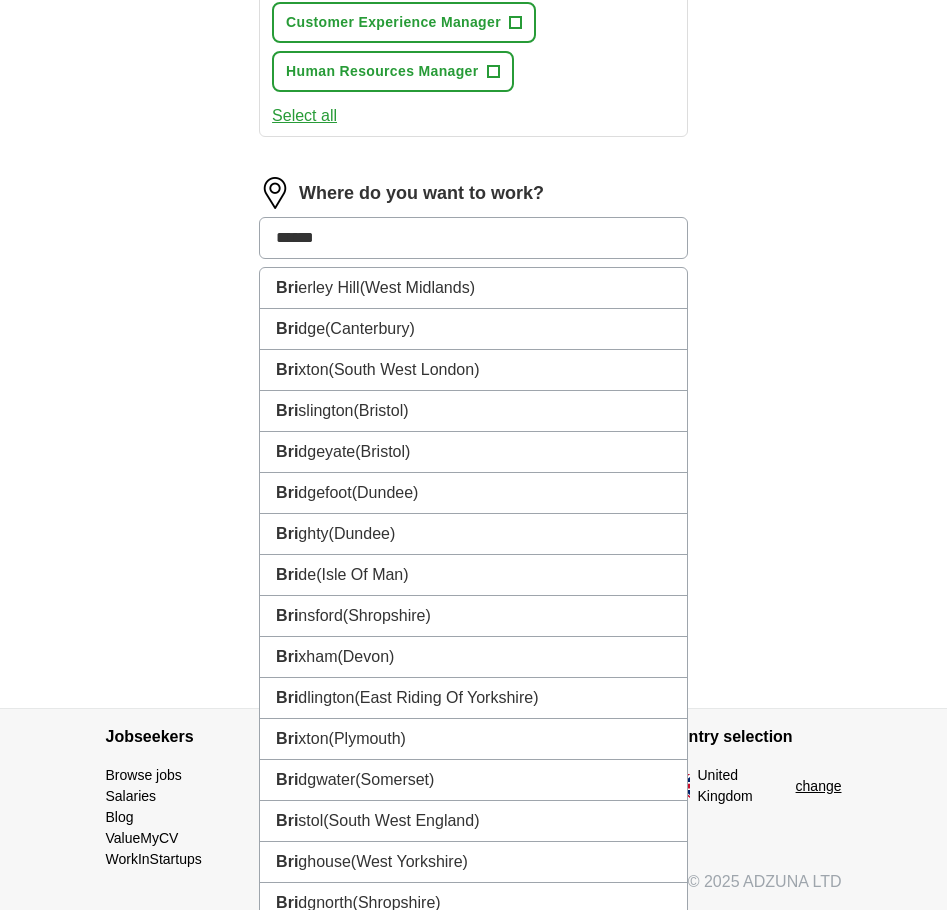 type on "*******" 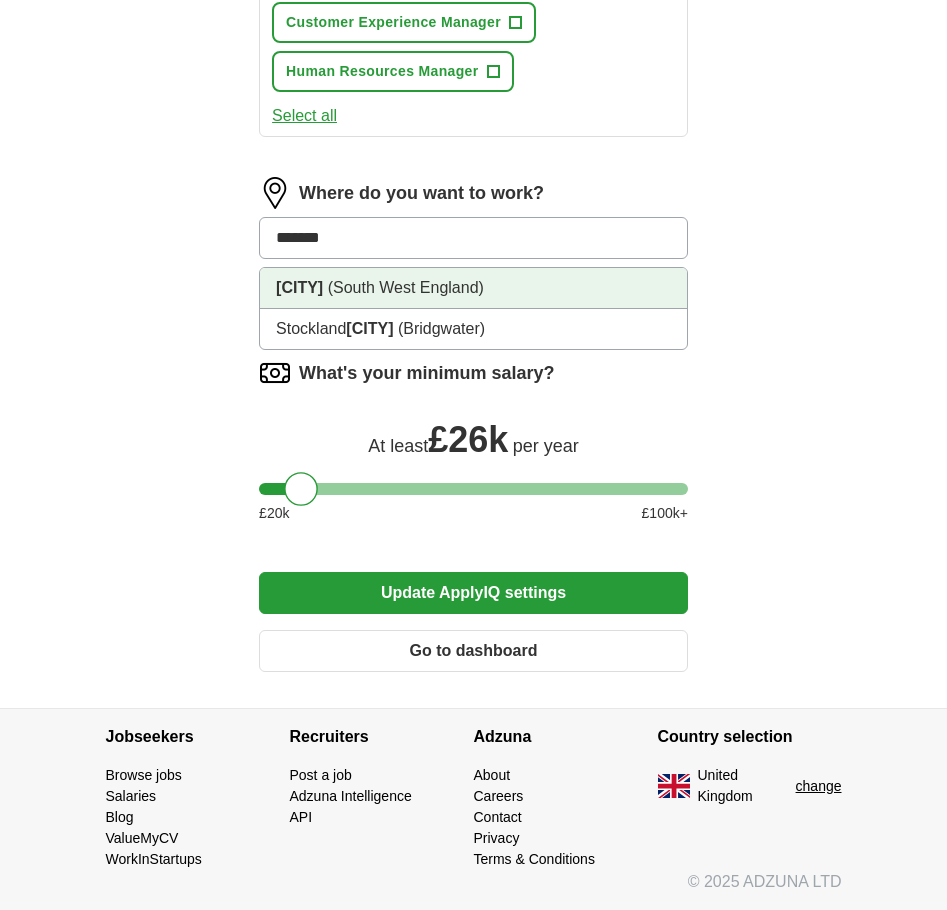 click on "(South West England)" at bounding box center (406, 287) 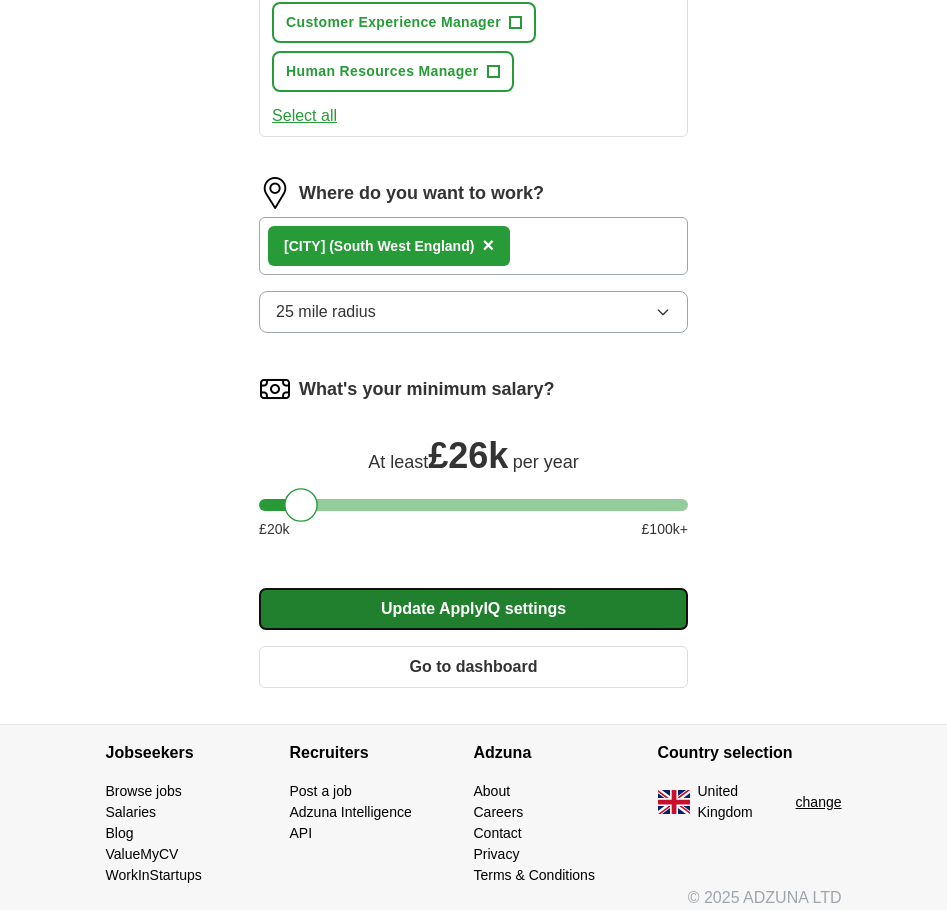 click on "Update ApplyIQ settings" at bounding box center [473, 609] 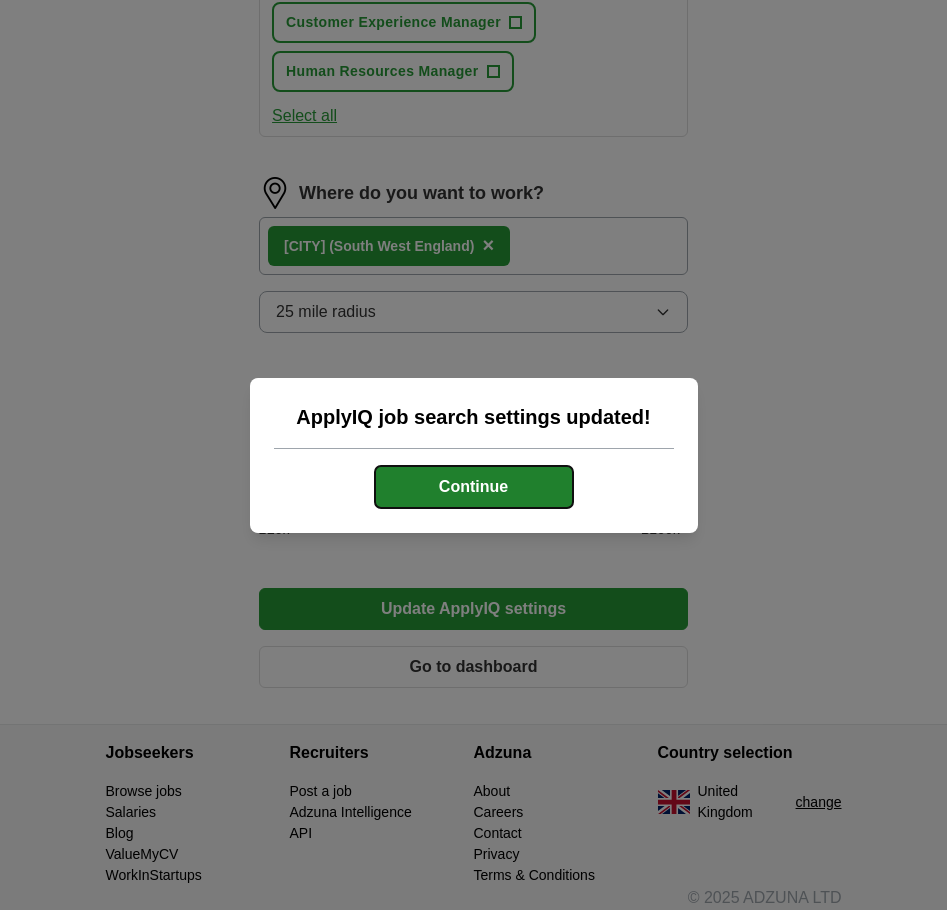 click on "Continue" at bounding box center [474, 487] 